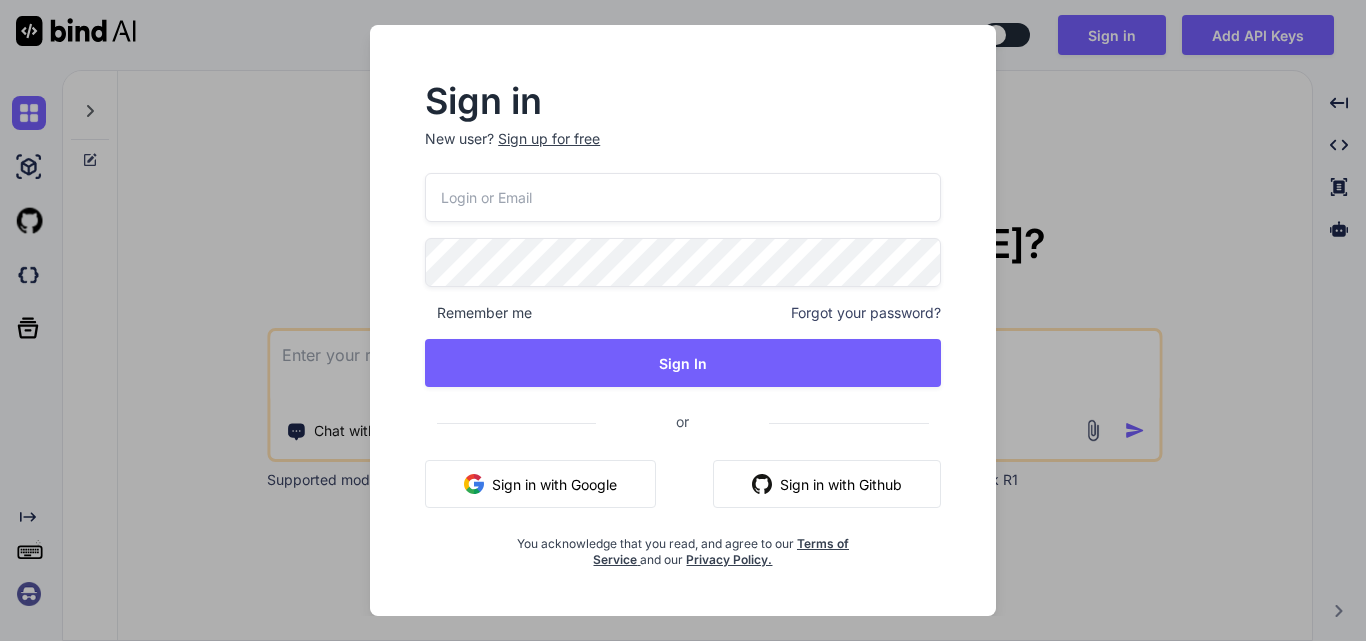 scroll, scrollTop: 0, scrollLeft: 0, axis: both 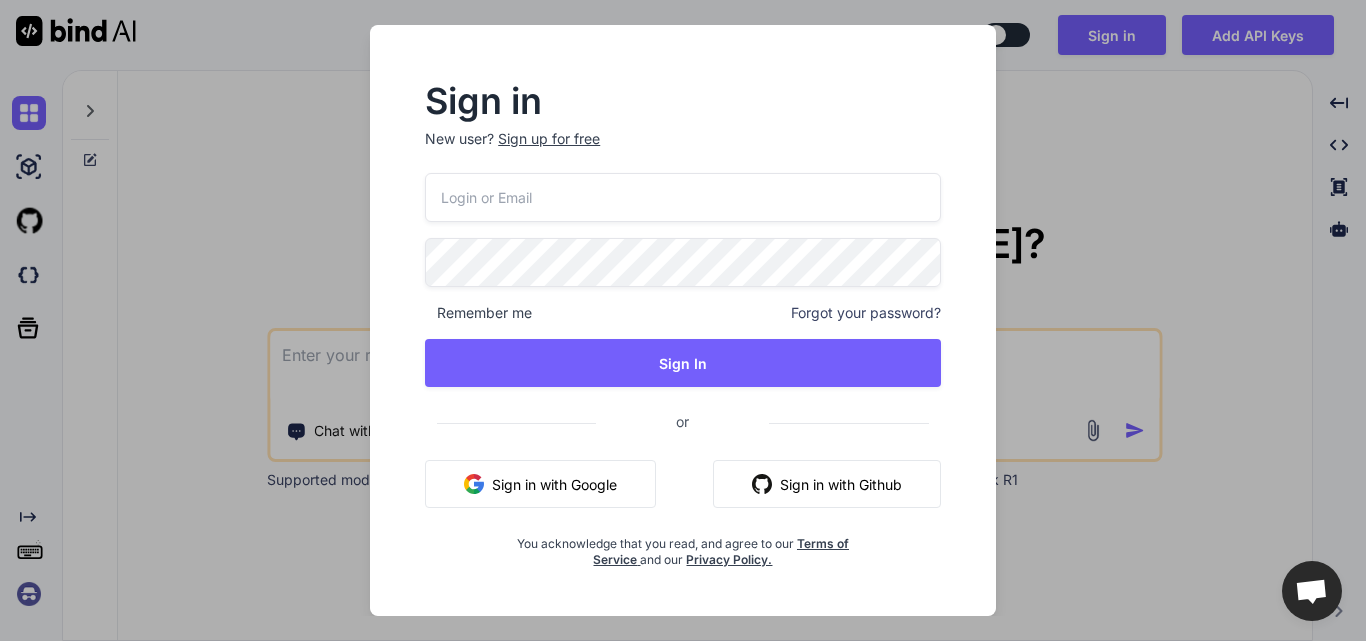 click on "Sign up for free" at bounding box center [549, 139] 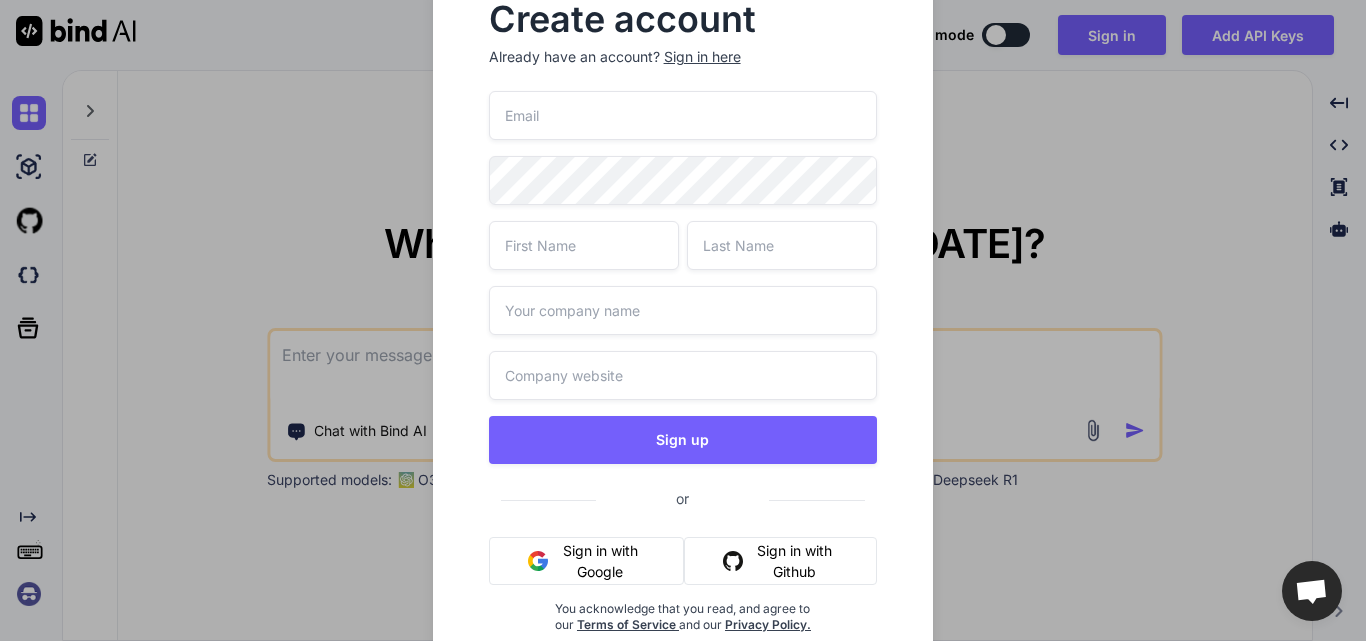 click at bounding box center (683, 115) 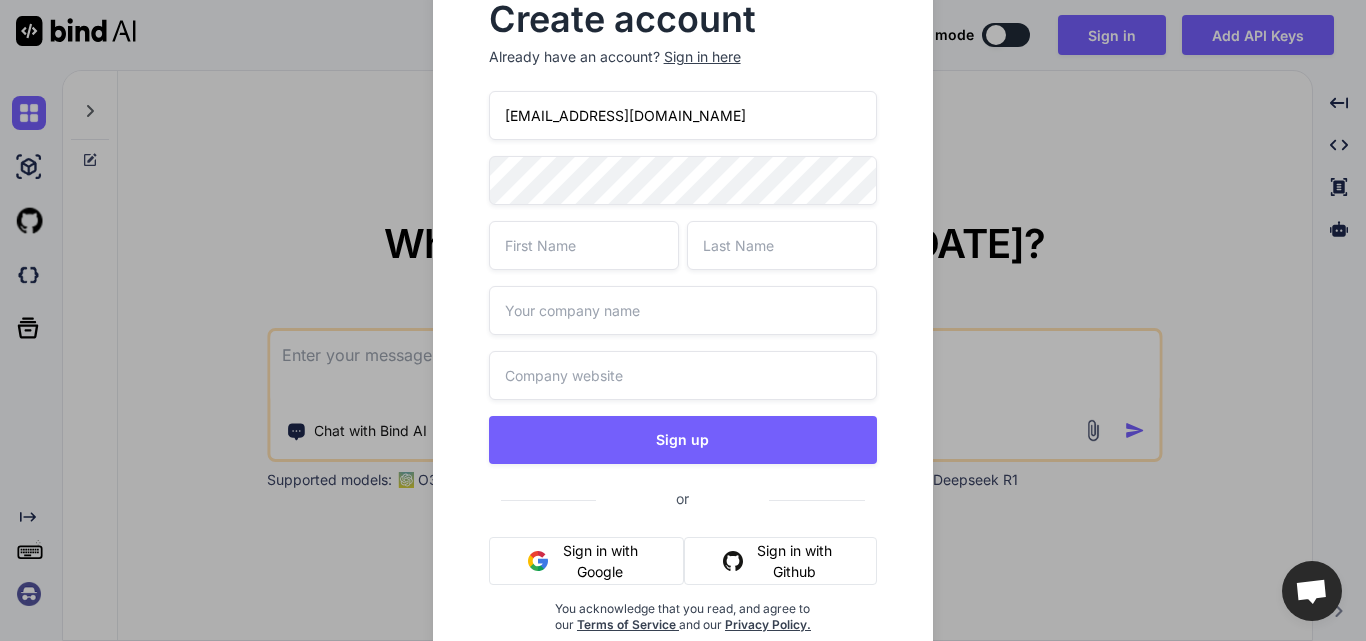 type on "[EMAIL_ADDRESS][DOMAIN_NAME]" 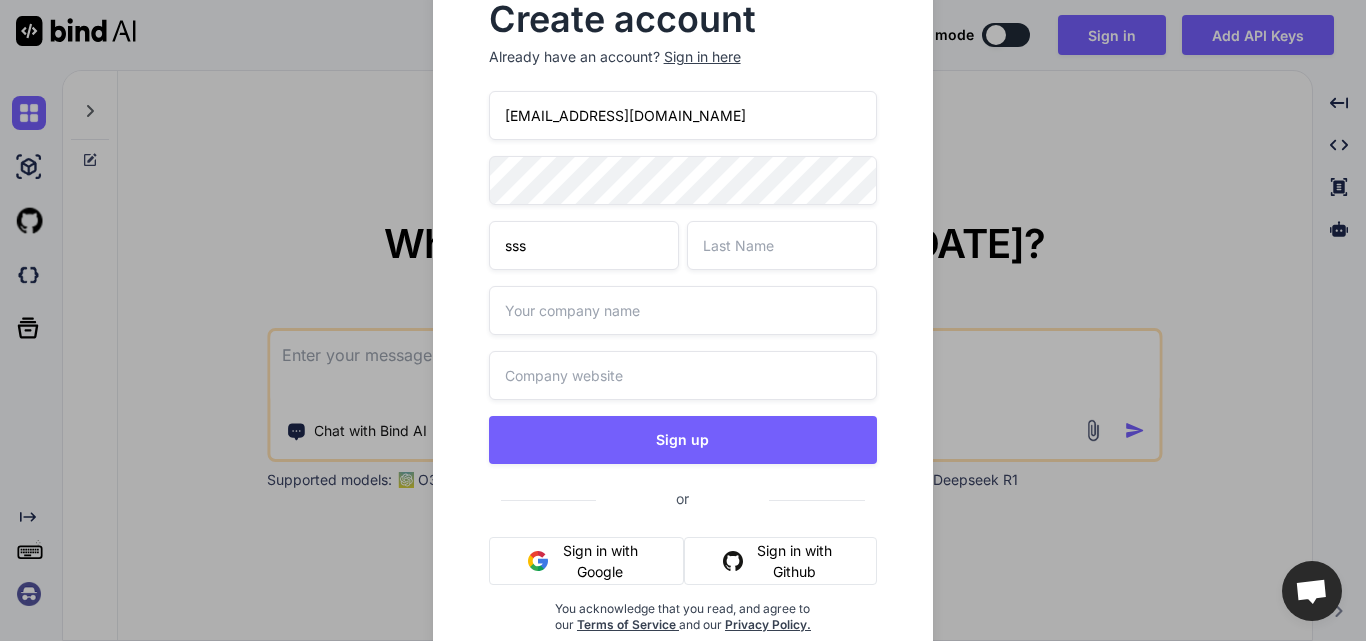 type on "sss" 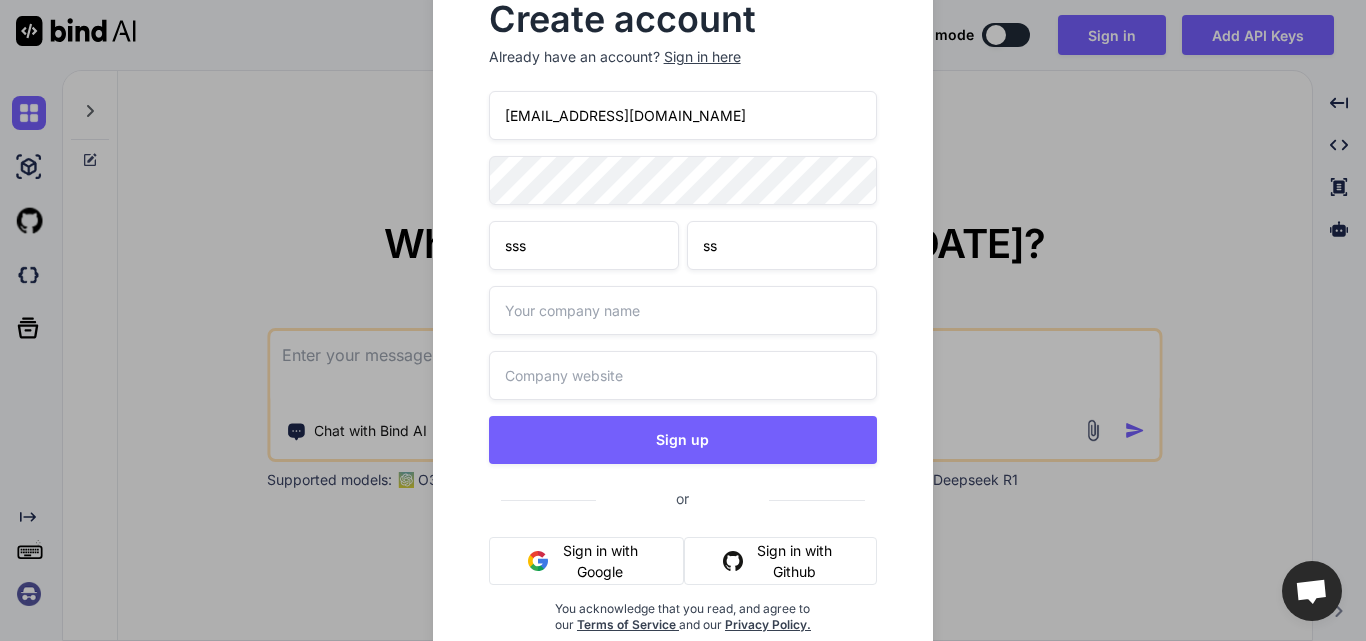 type on "ss" 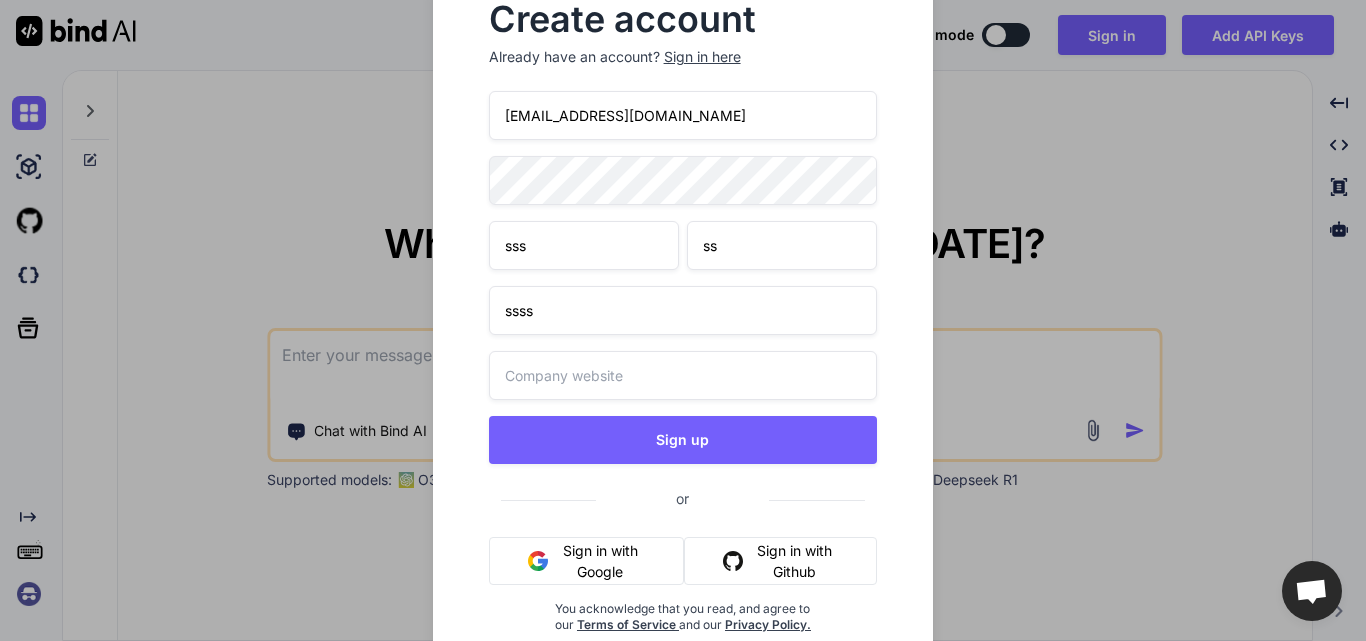 type on "ssss" 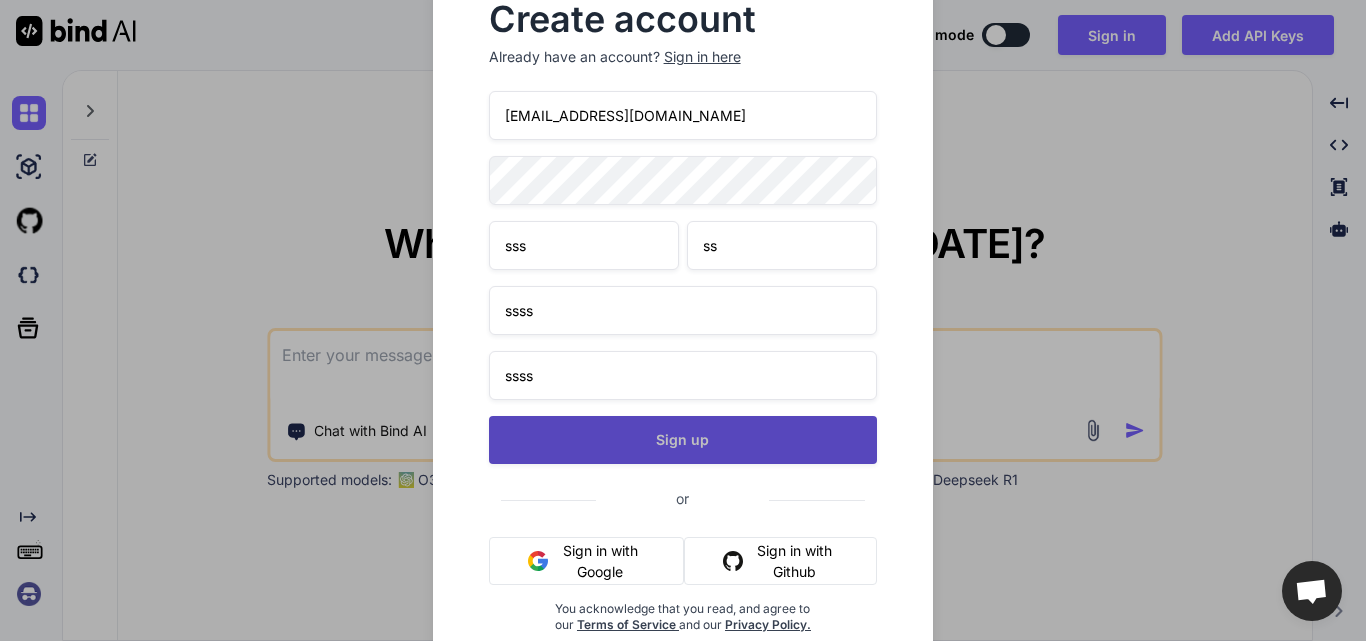 type on "ssss" 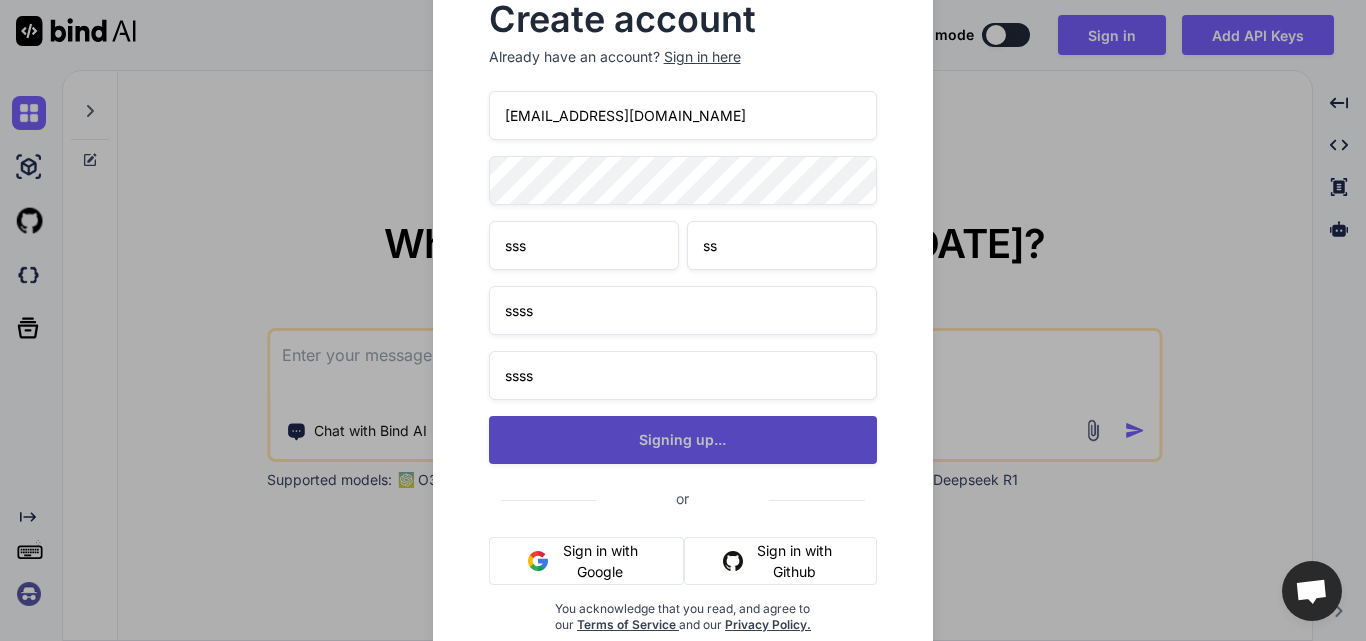 type on "x" 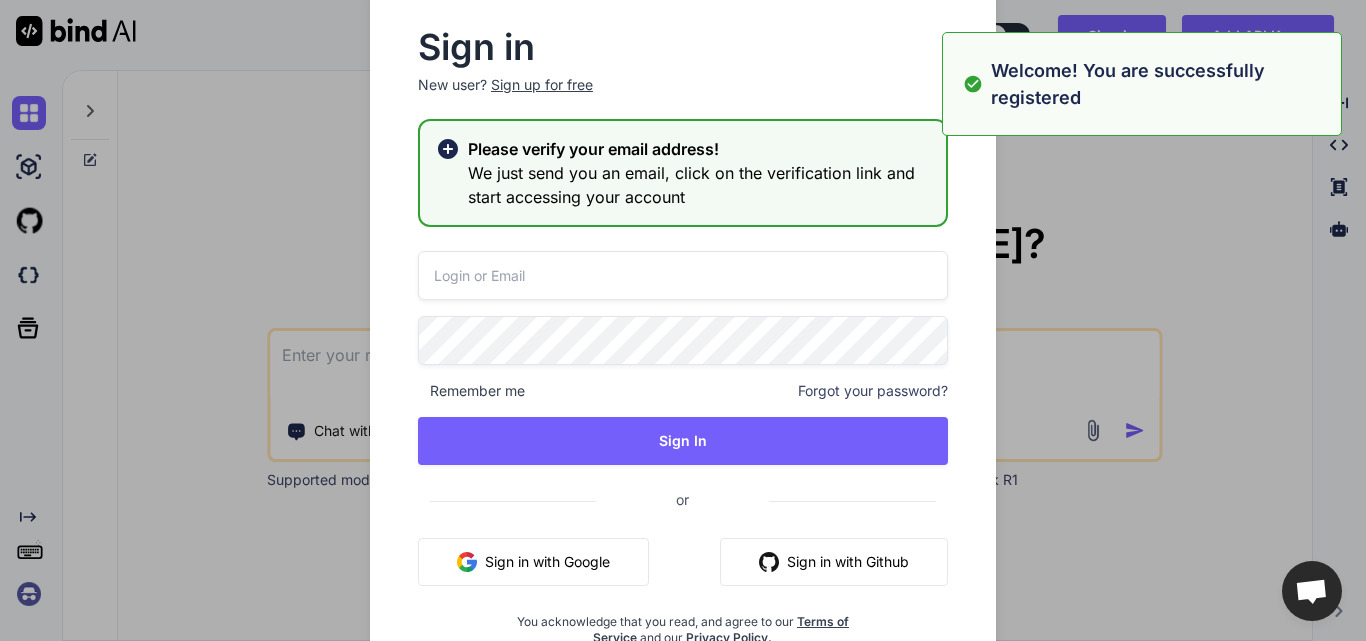 type on "[EMAIL_ADDRESS][DOMAIN_NAME]" 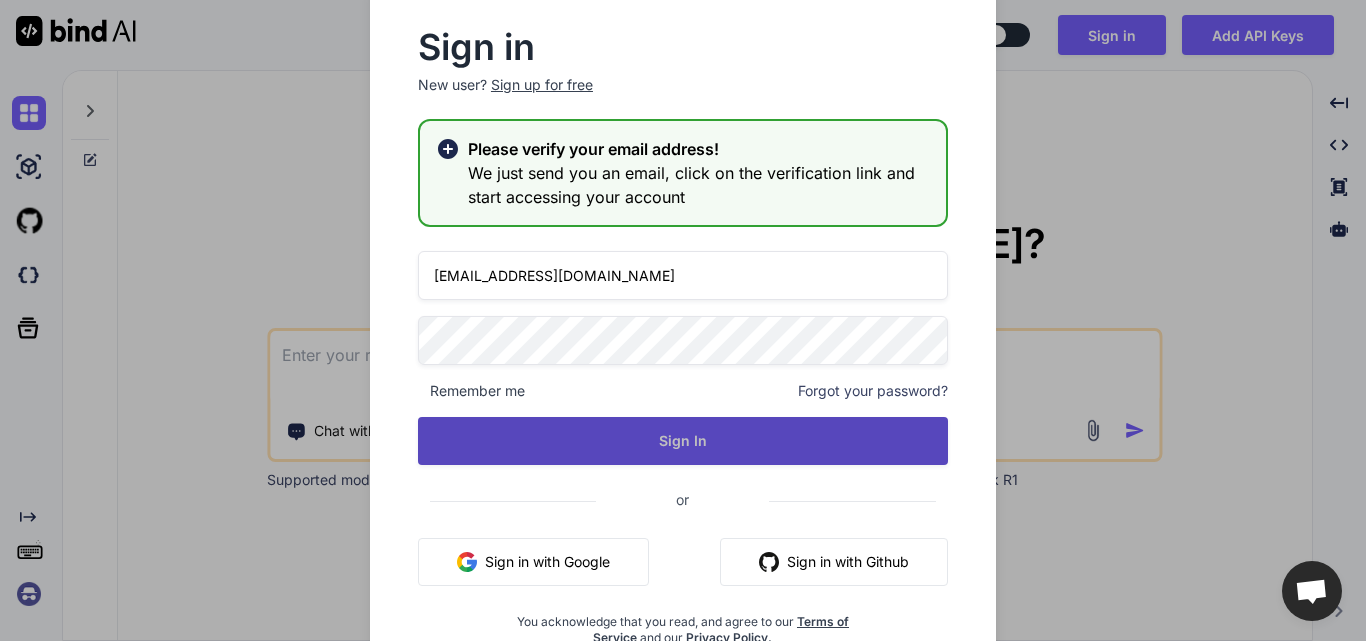 click on "Sign In" at bounding box center (683, 441) 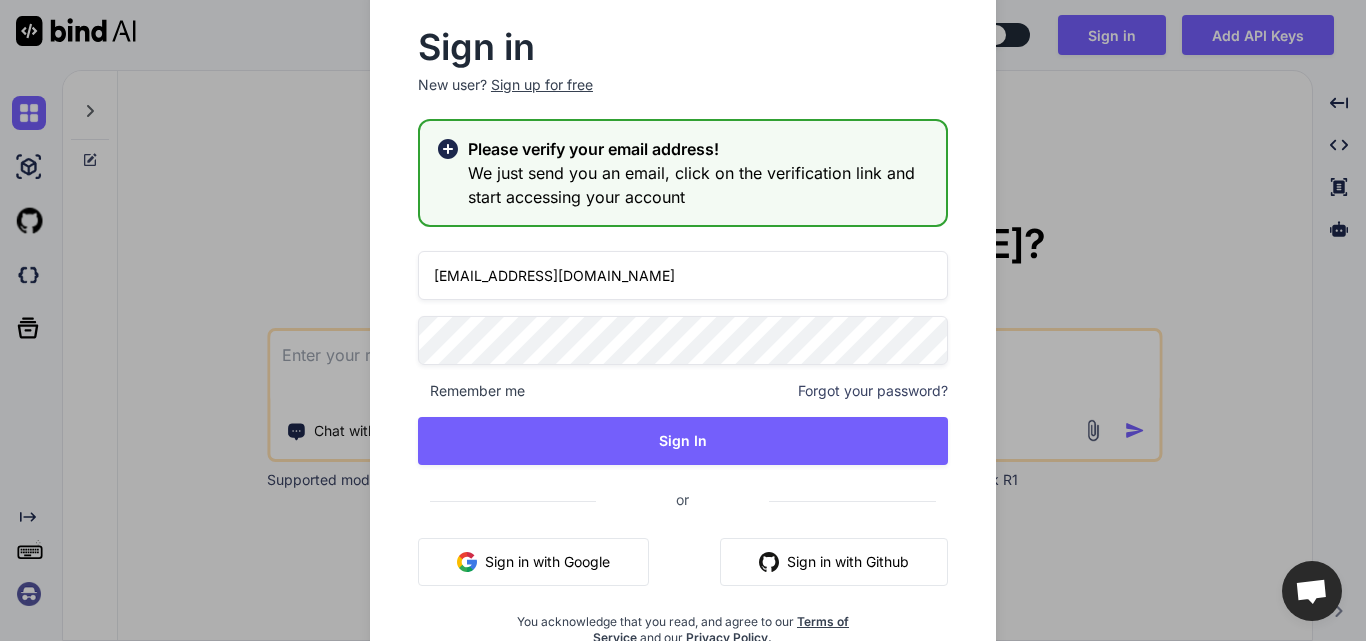 drag, startPoint x: 584, startPoint y: 278, endPoint x: 385, endPoint y: 280, distance: 199.01006 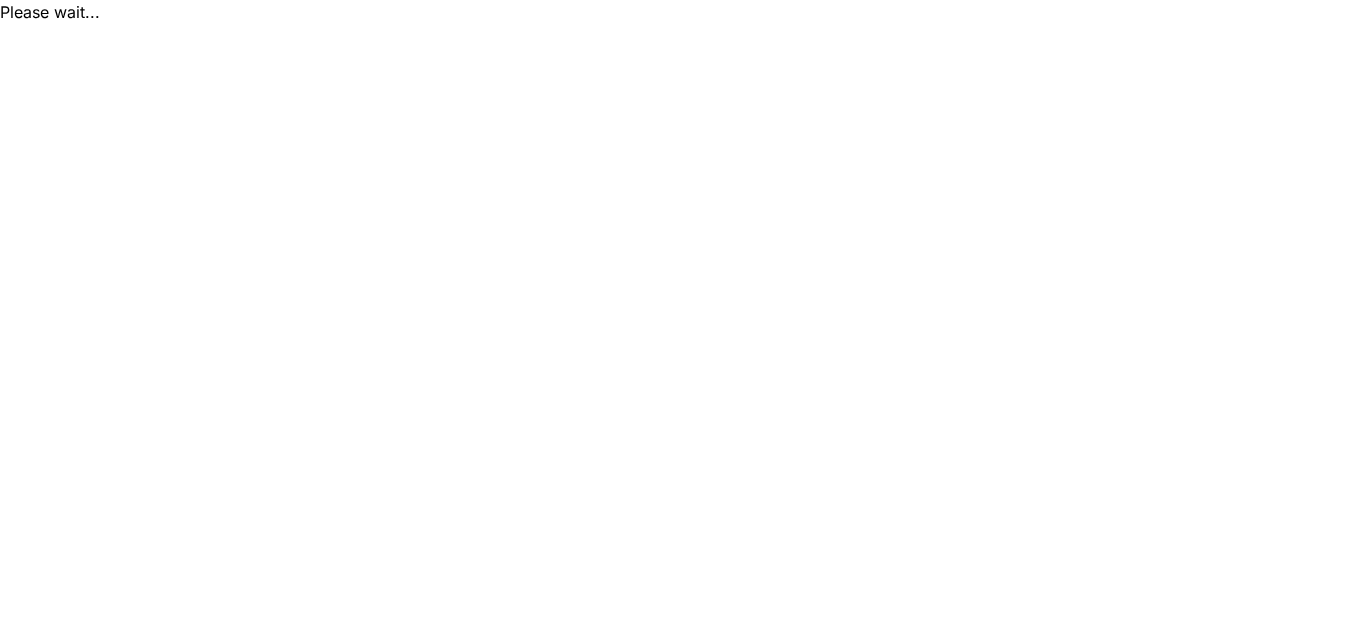 scroll, scrollTop: 0, scrollLeft: 0, axis: both 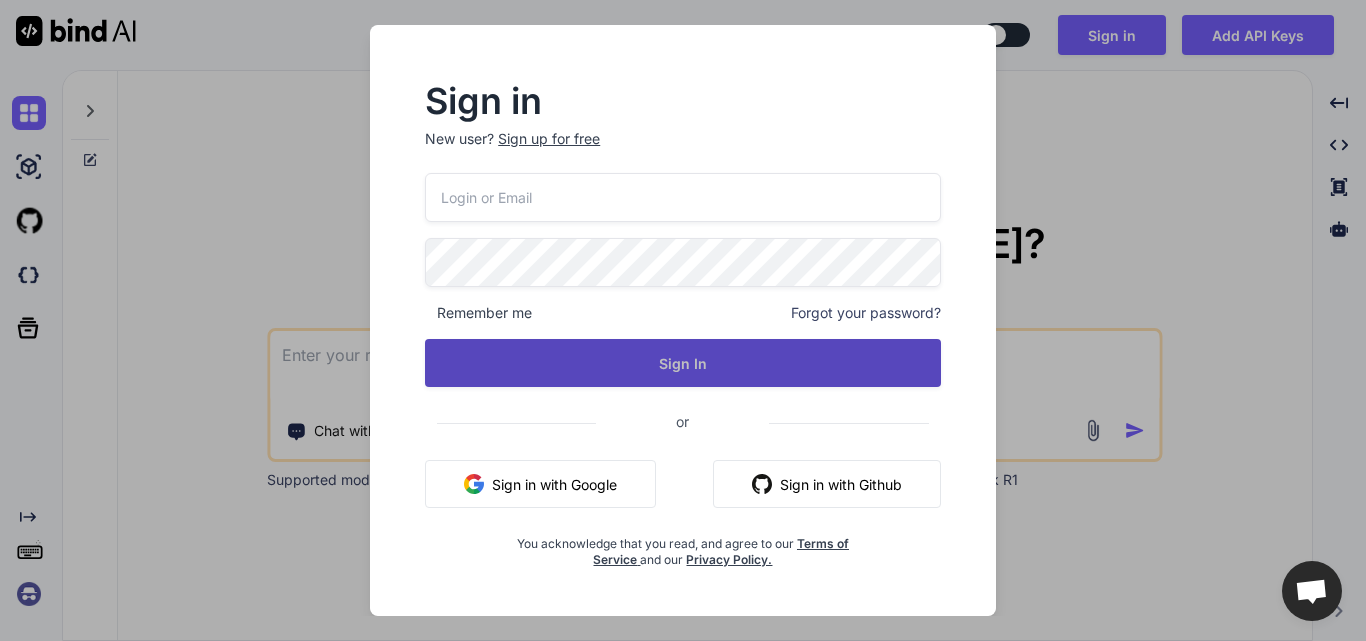 type on "[EMAIL_ADDRESS][DOMAIN_NAME]" 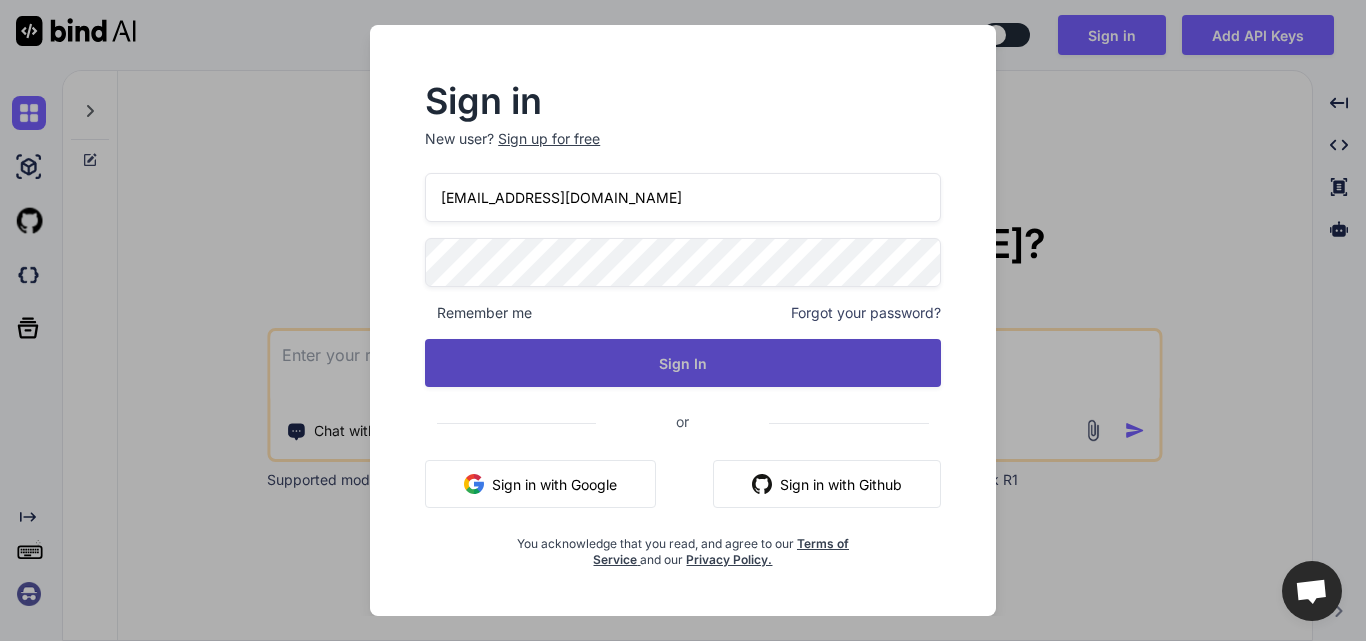 click on "Sign In" at bounding box center [683, 363] 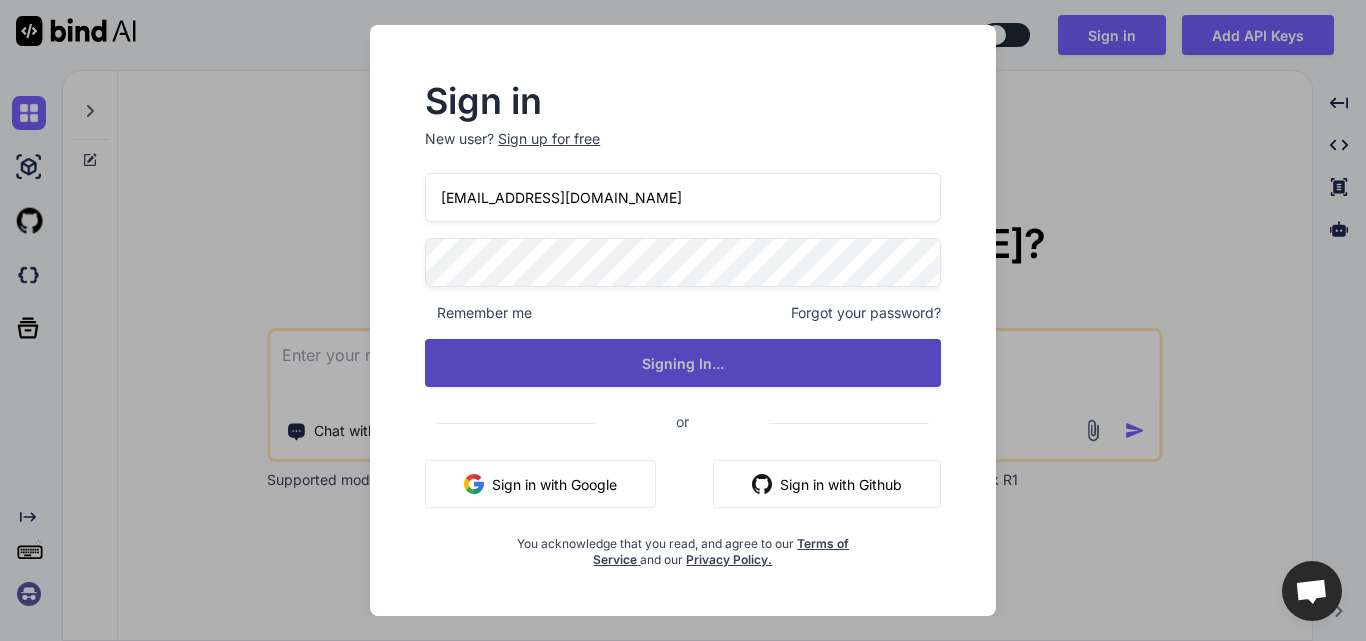 type on "x" 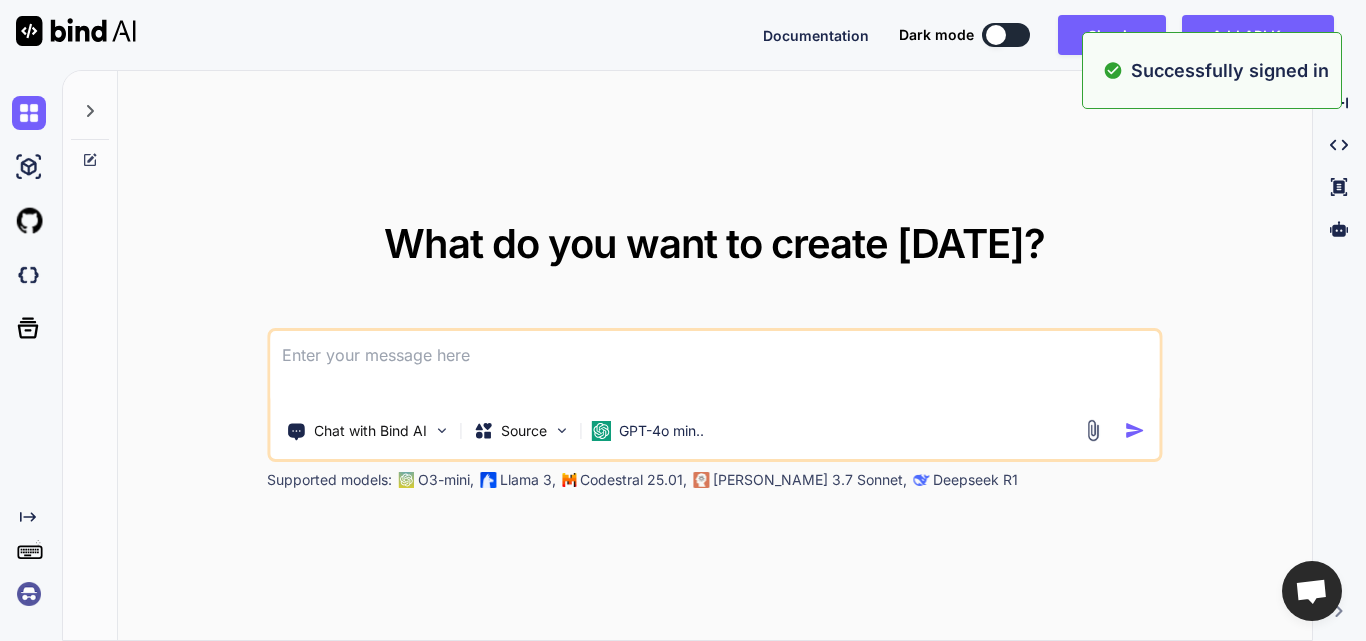 click at bounding box center [714, 368] 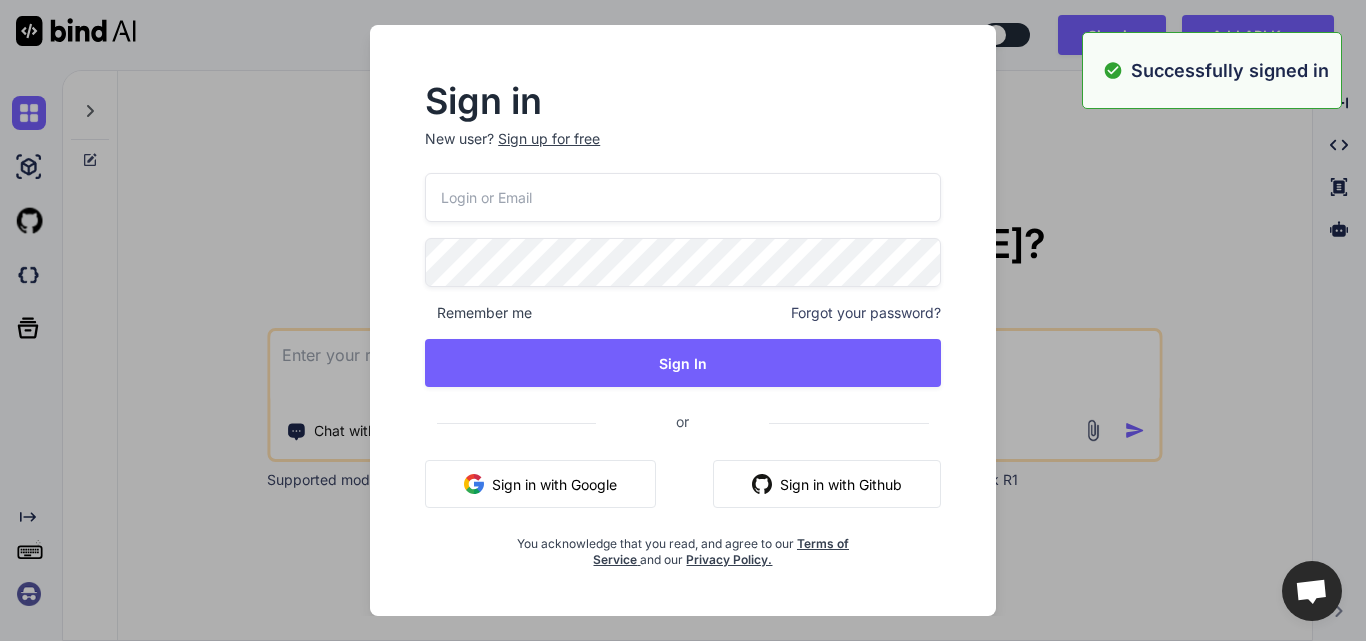 type on "[EMAIL_ADDRESS][DOMAIN_NAME]" 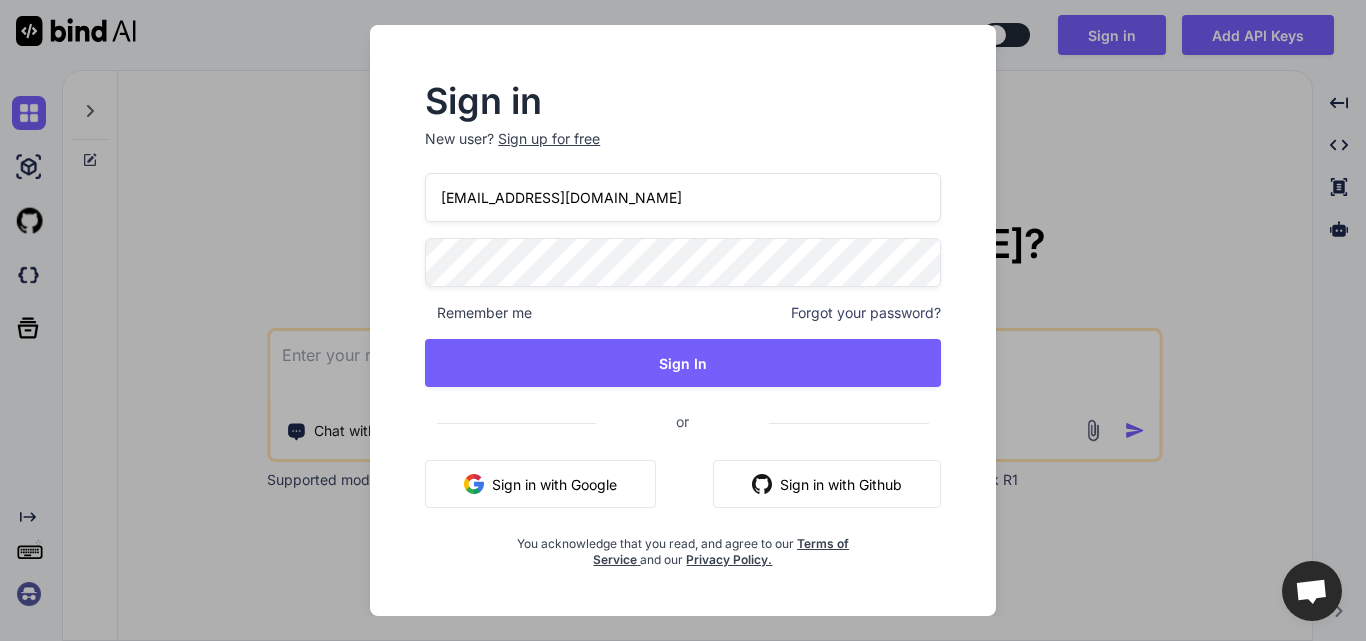 click on "Sign in New user?   Sign up for free ppp@yopmail.com Remember me Forgot your password? Sign In   or Sign in with Google Sign in with Github You acknowledge that you read, and agree to our   Terms of Service     and our   Privacy Policy." at bounding box center [683, 320] 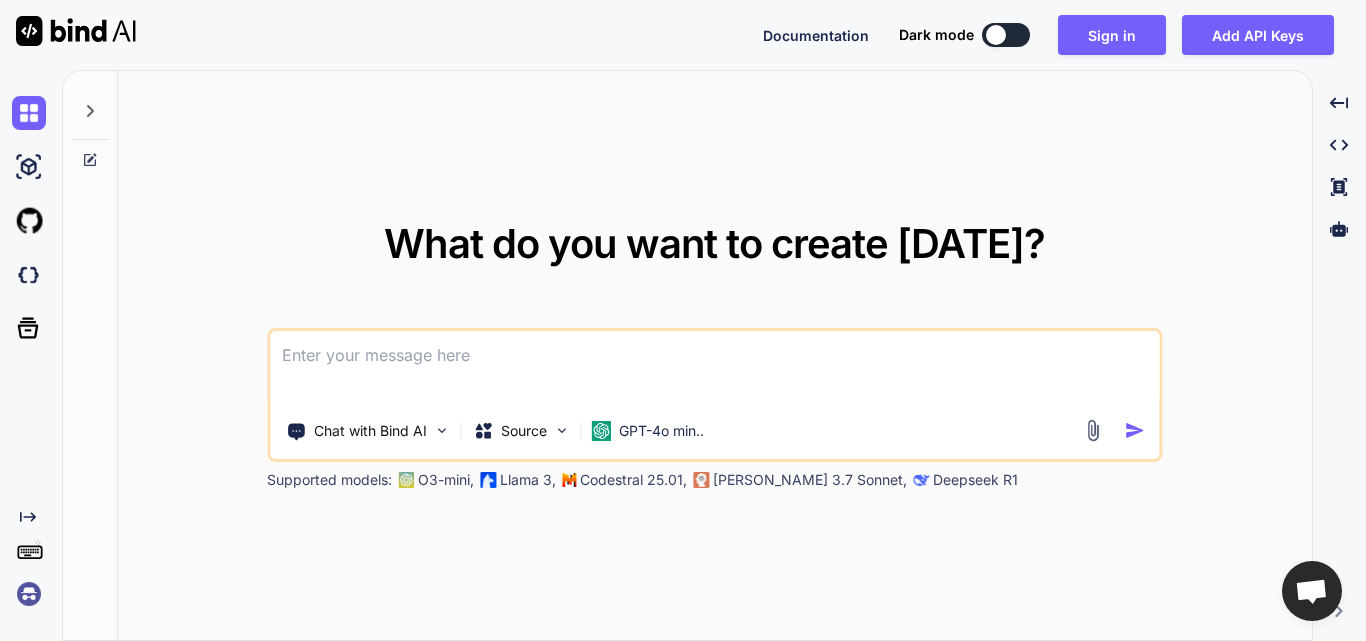 click at bounding box center [714, 368] 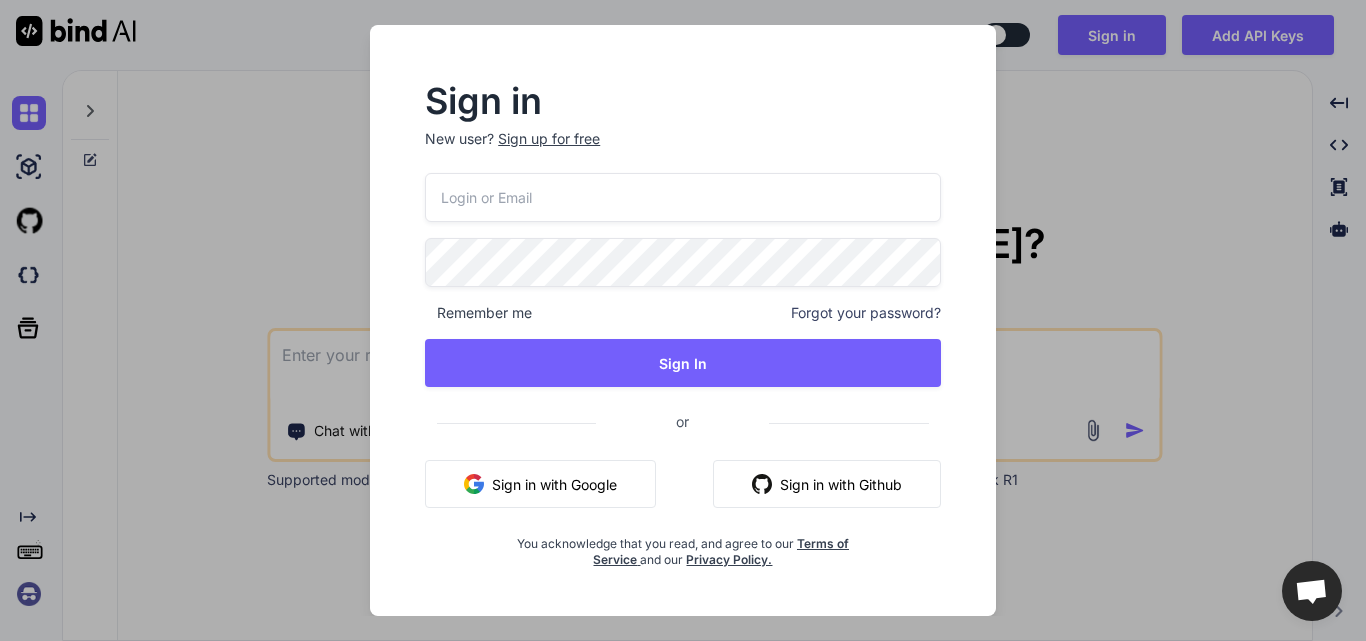 type on "[EMAIL_ADDRESS][DOMAIN_NAME]" 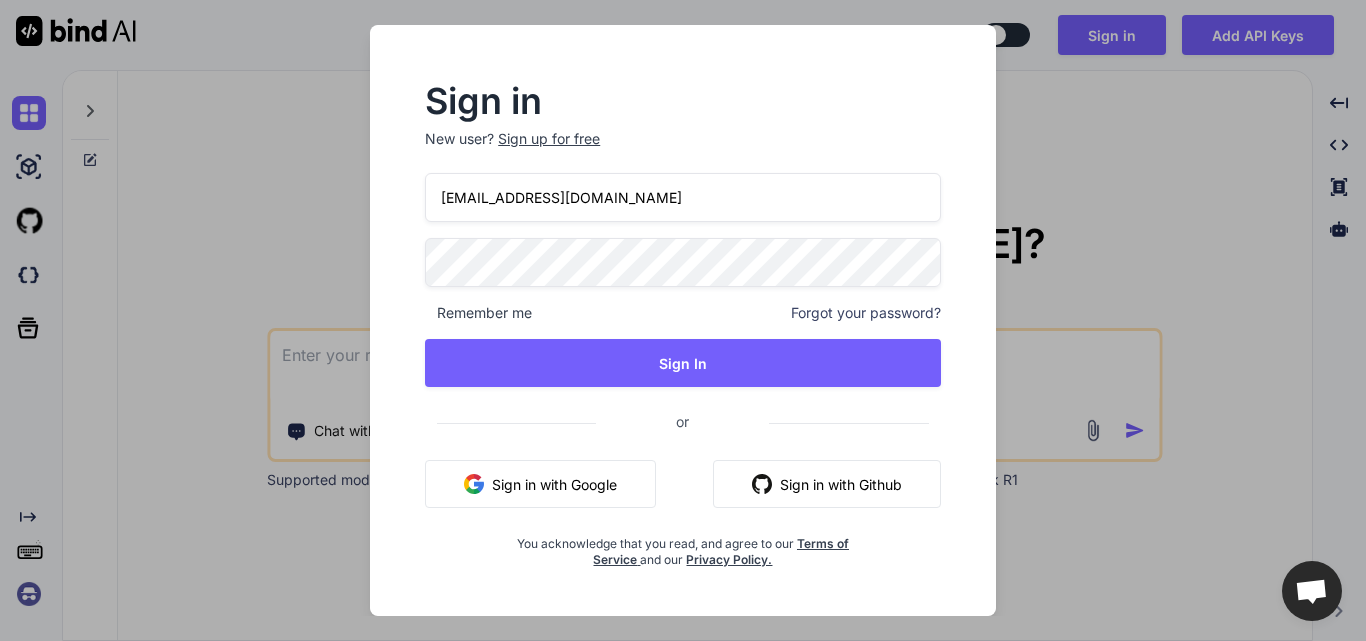 type 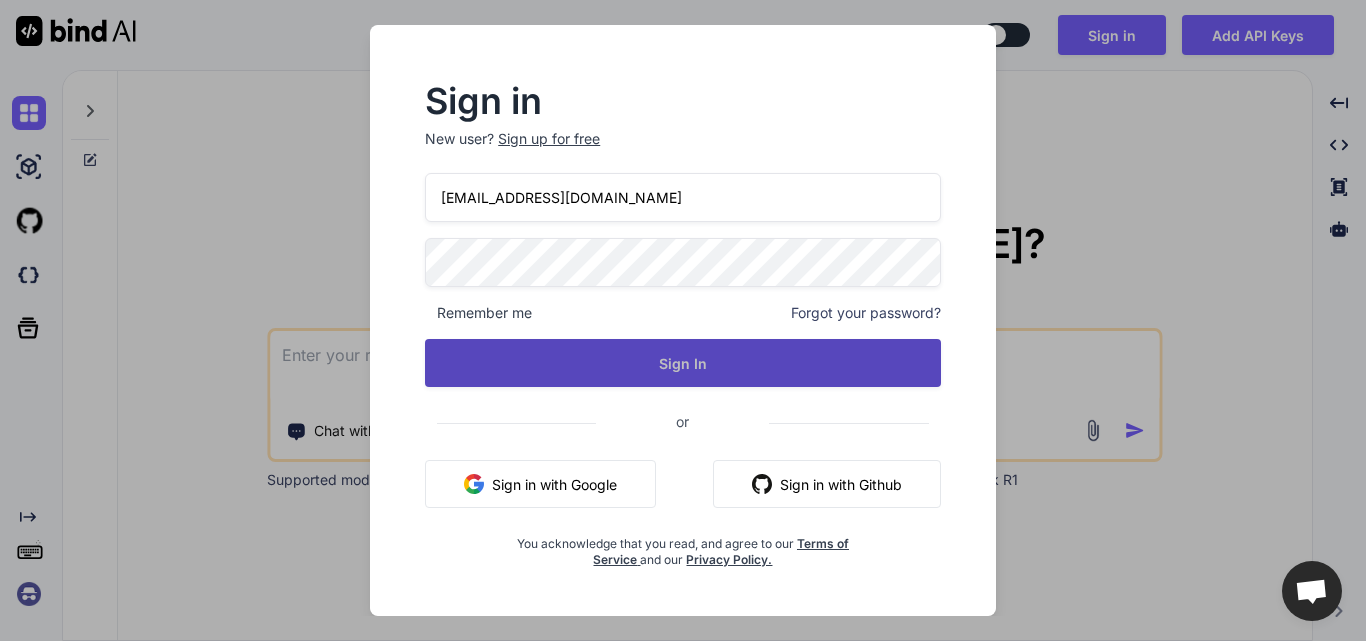 click on "Sign In" at bounding box center (683, 363) 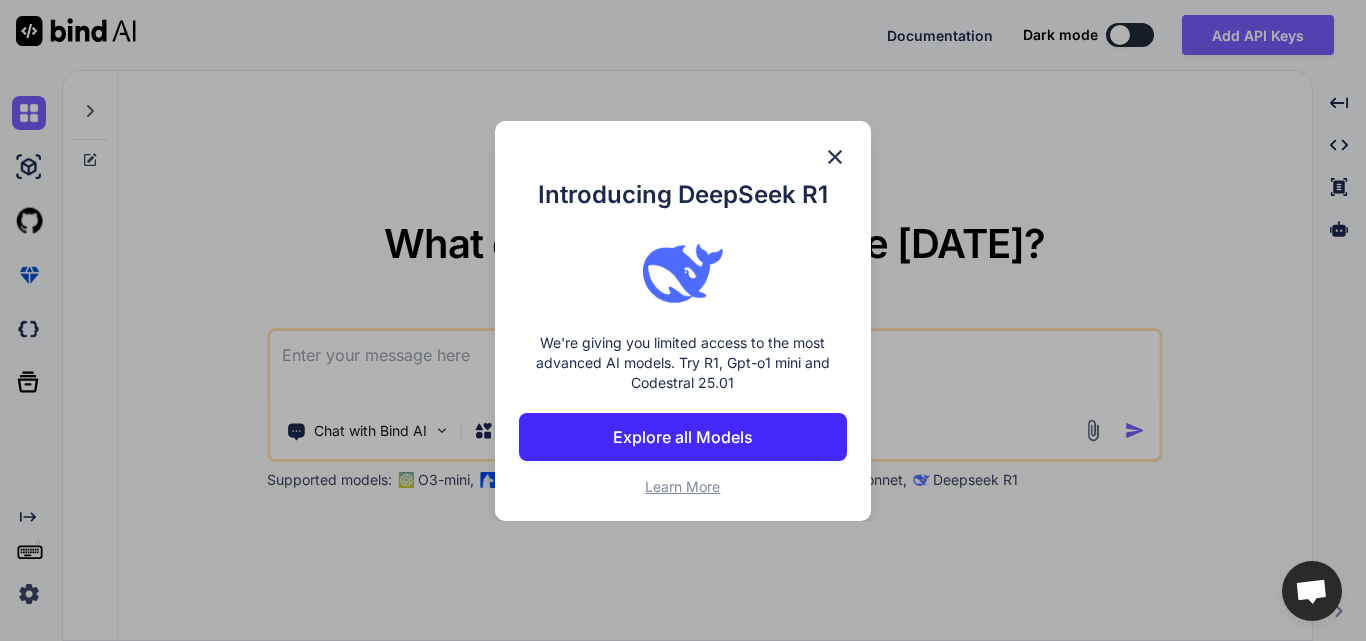 type on "x" 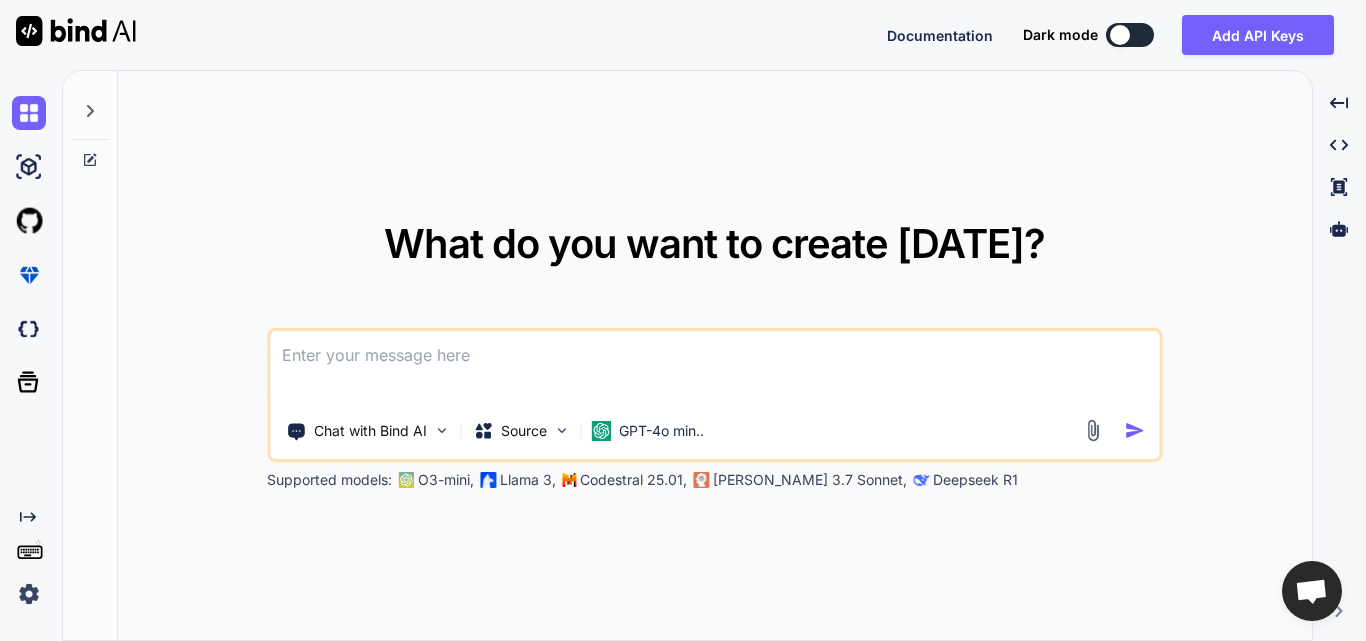 click at bounding box center (714, 368) 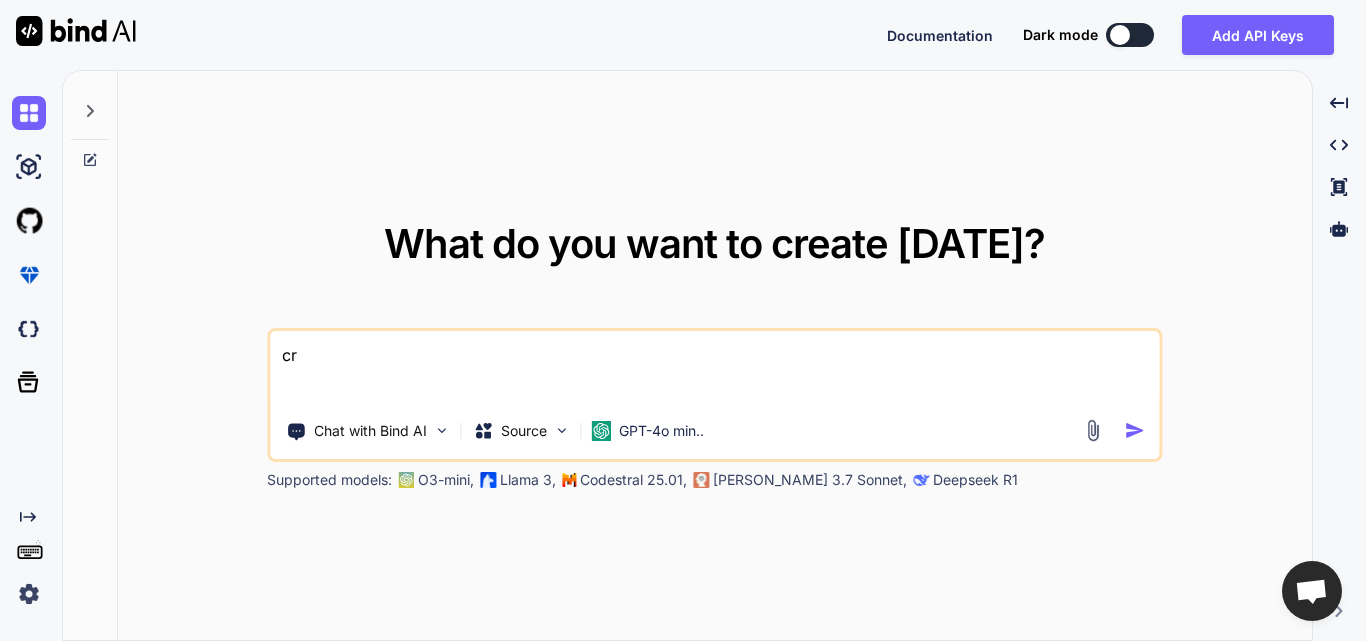 type on "crt" 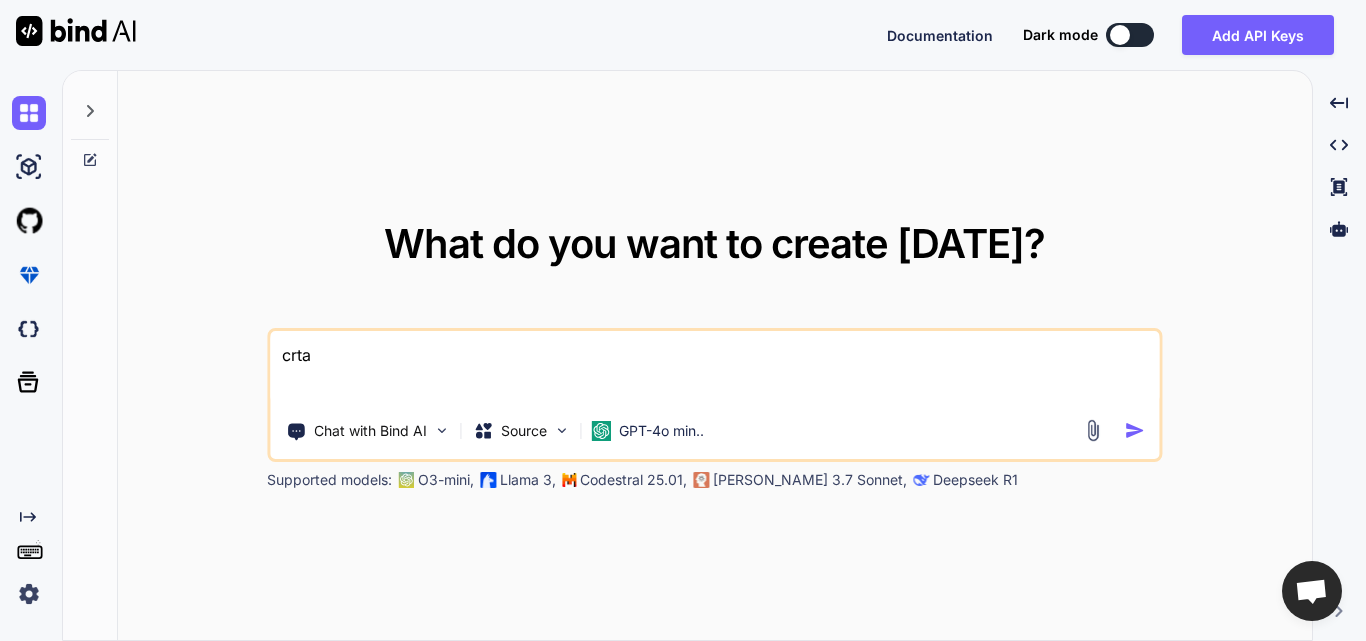 type on "crtae" 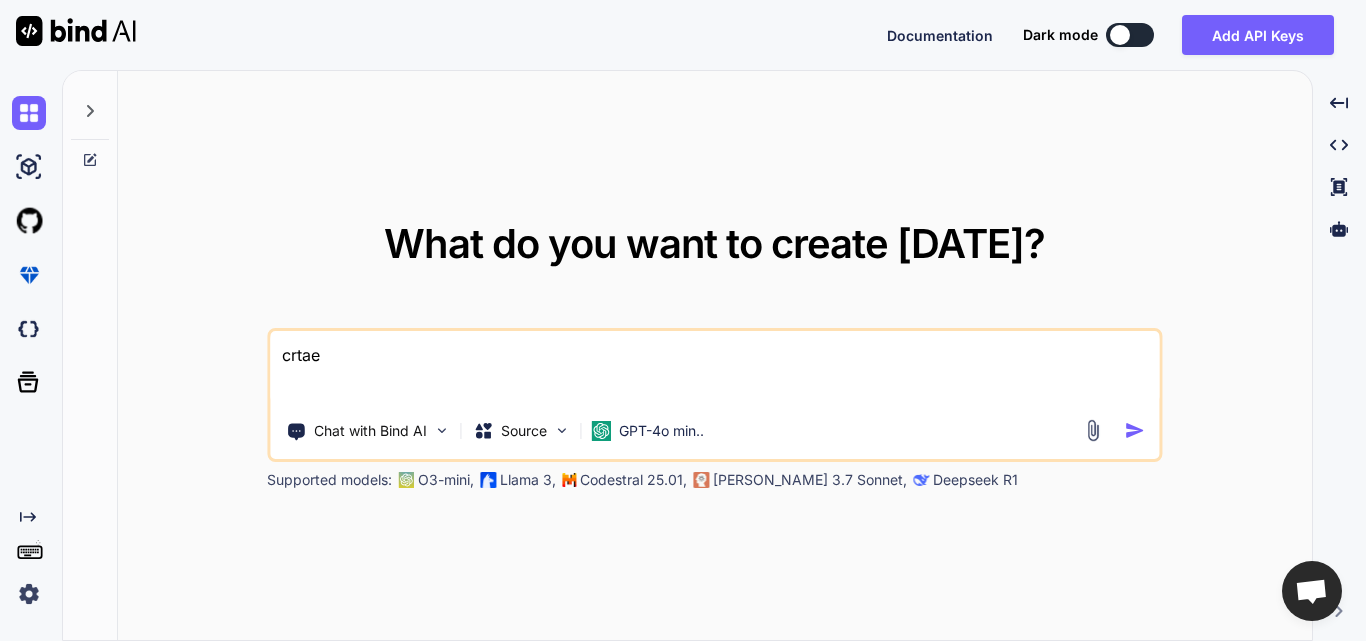 type on "crta" 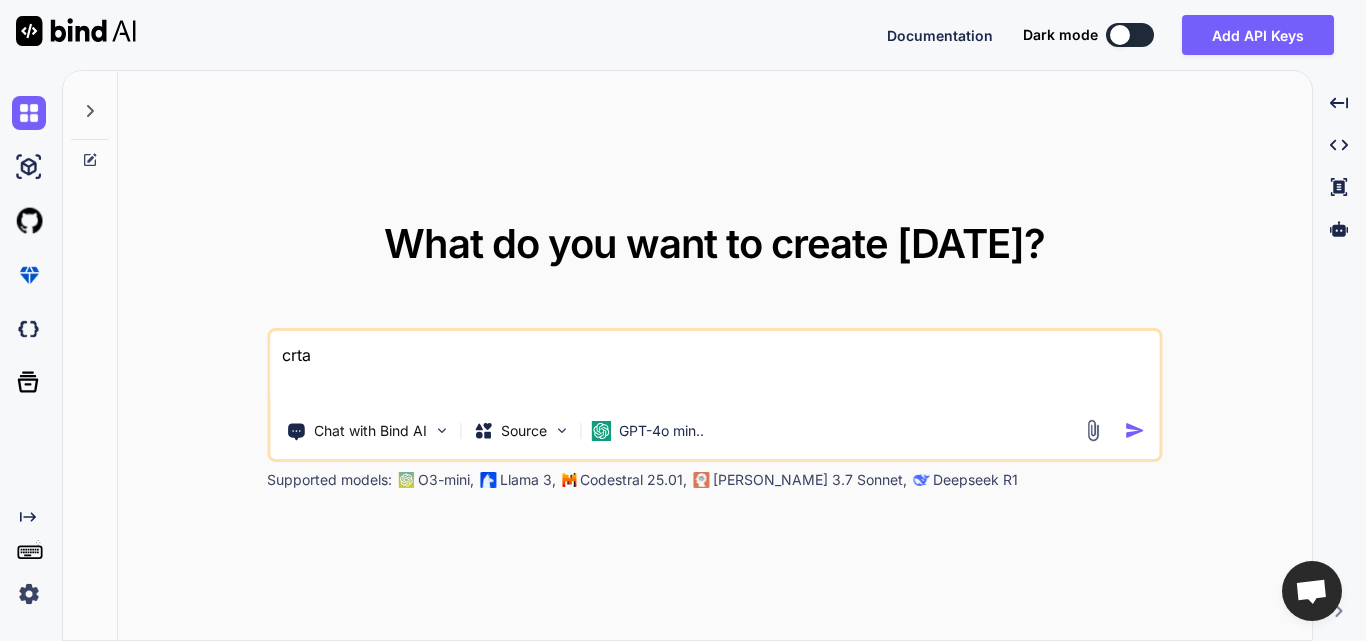 type on "crt" 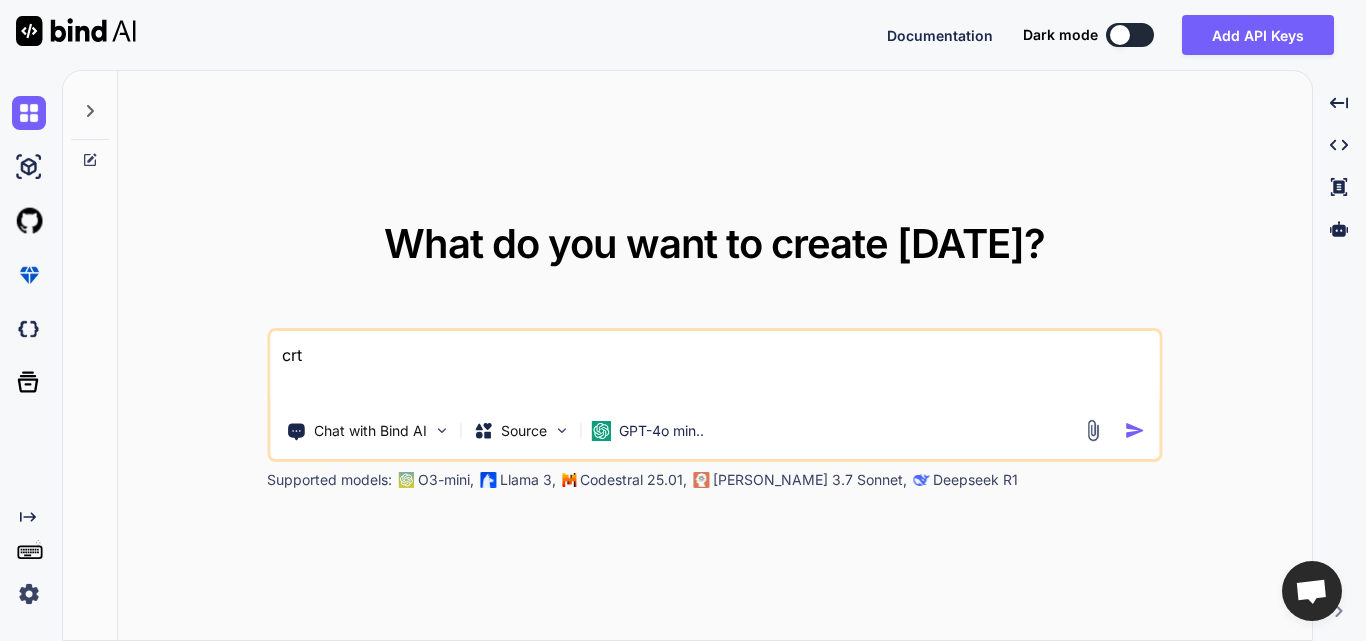 type on "cr" 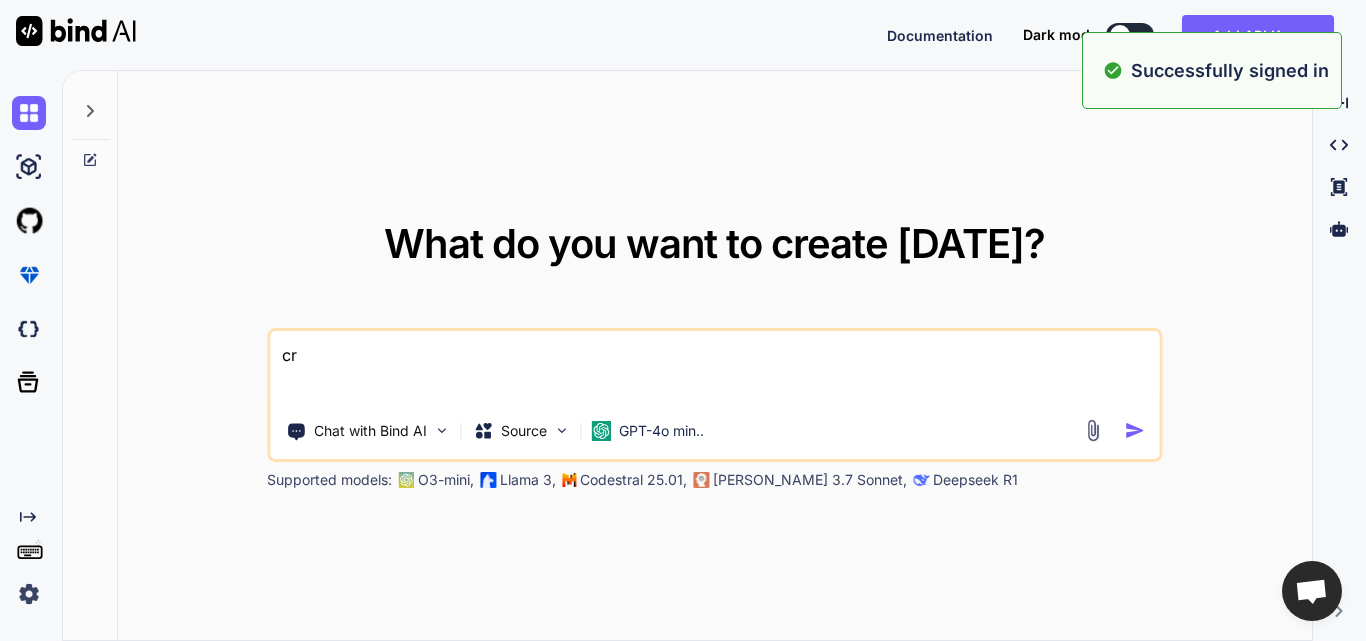 type on "x" 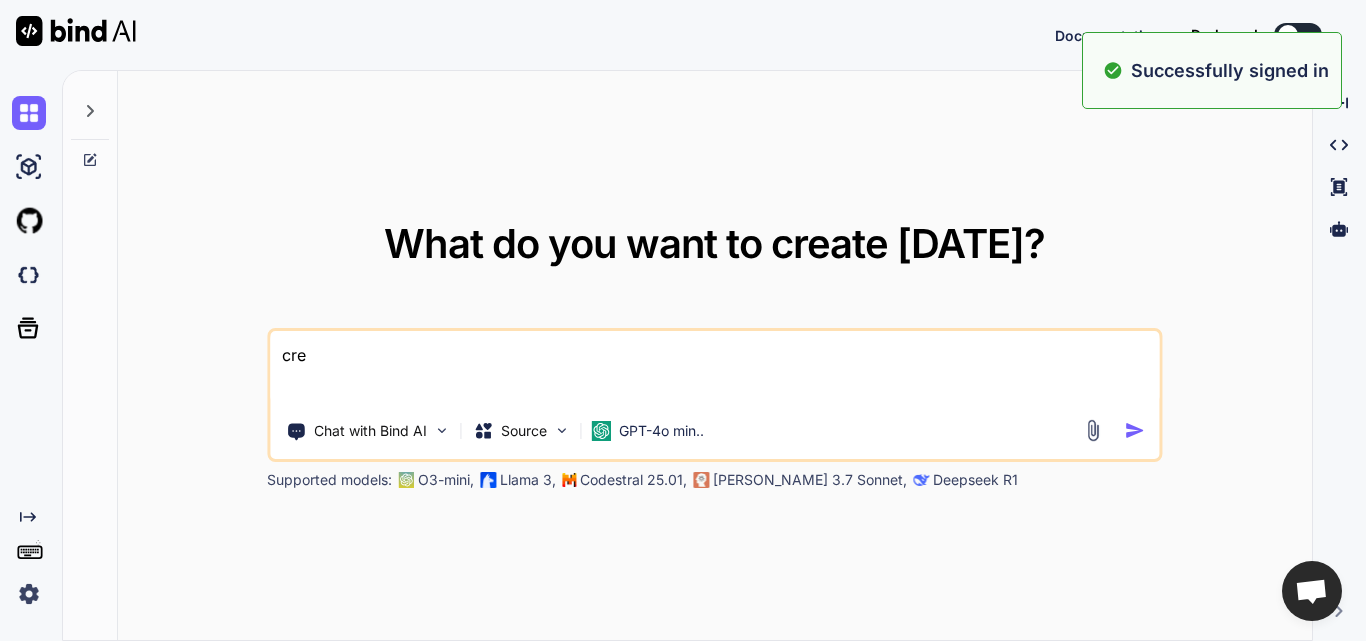 type on "crea" 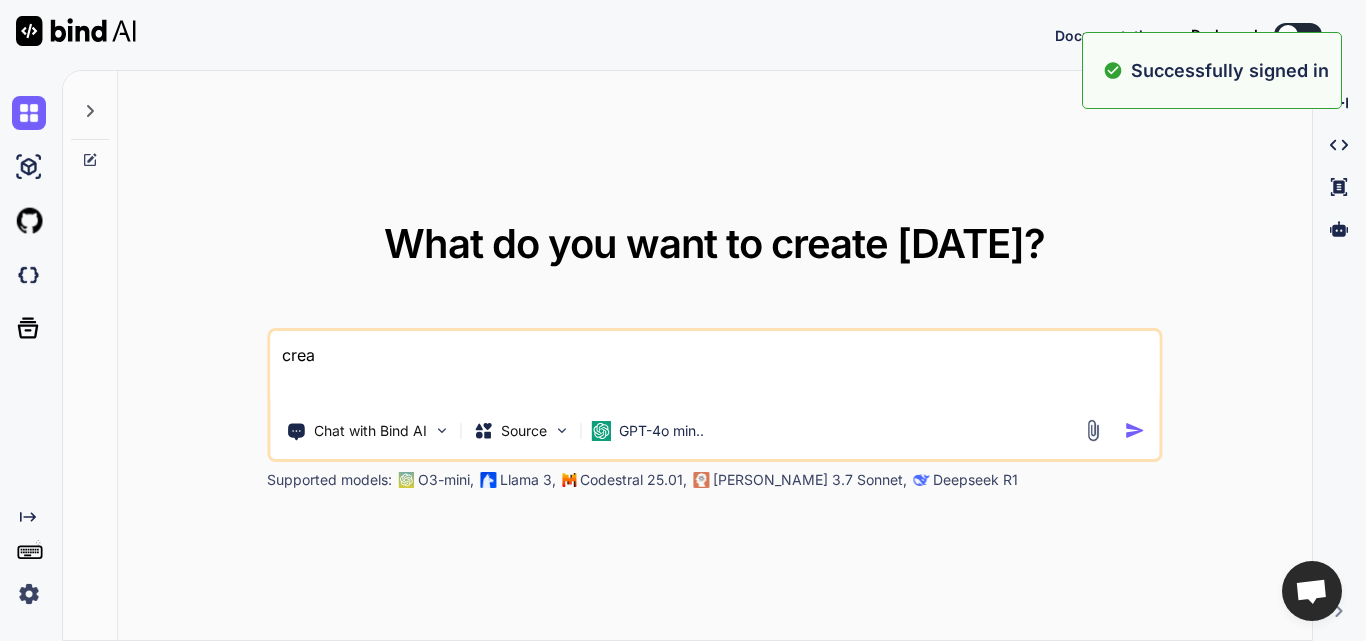 type on "creat" 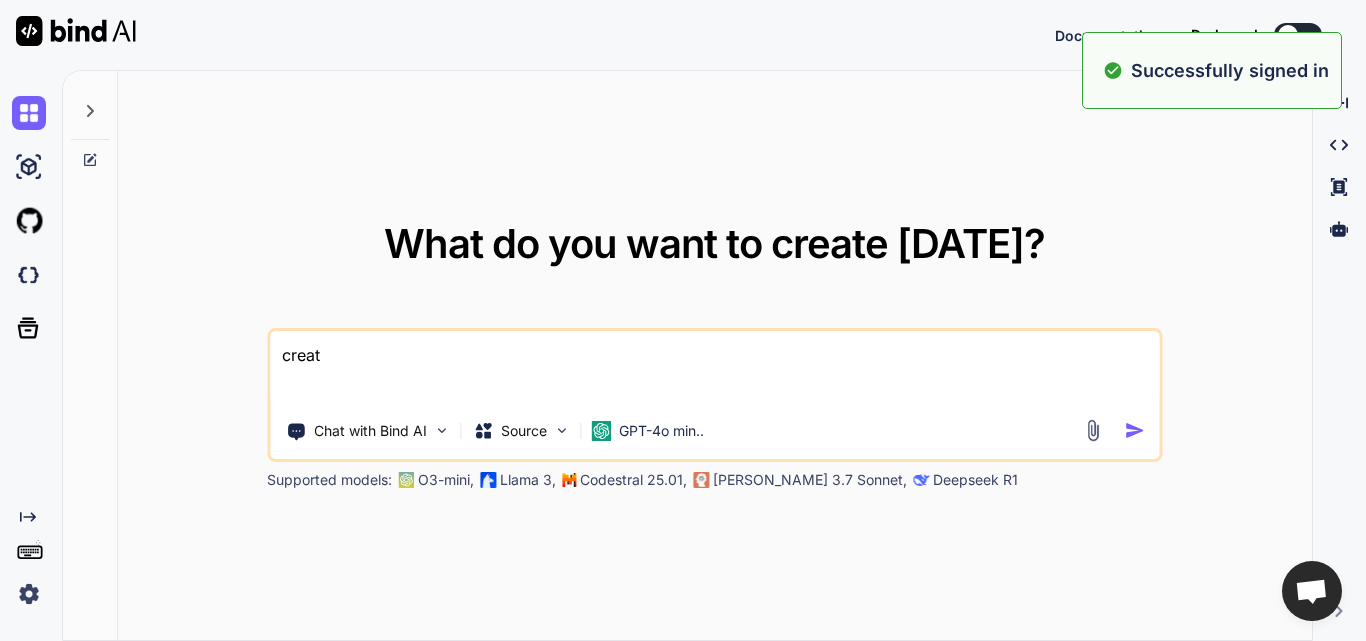 type on "create" 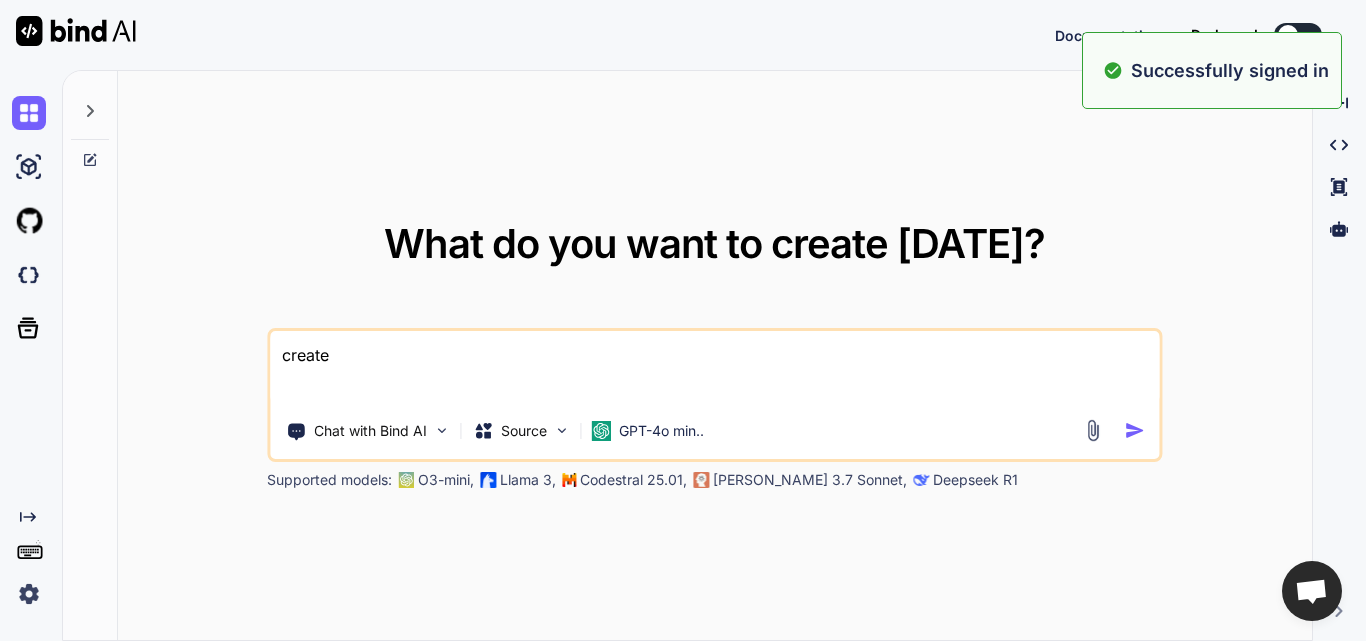 type on "create" 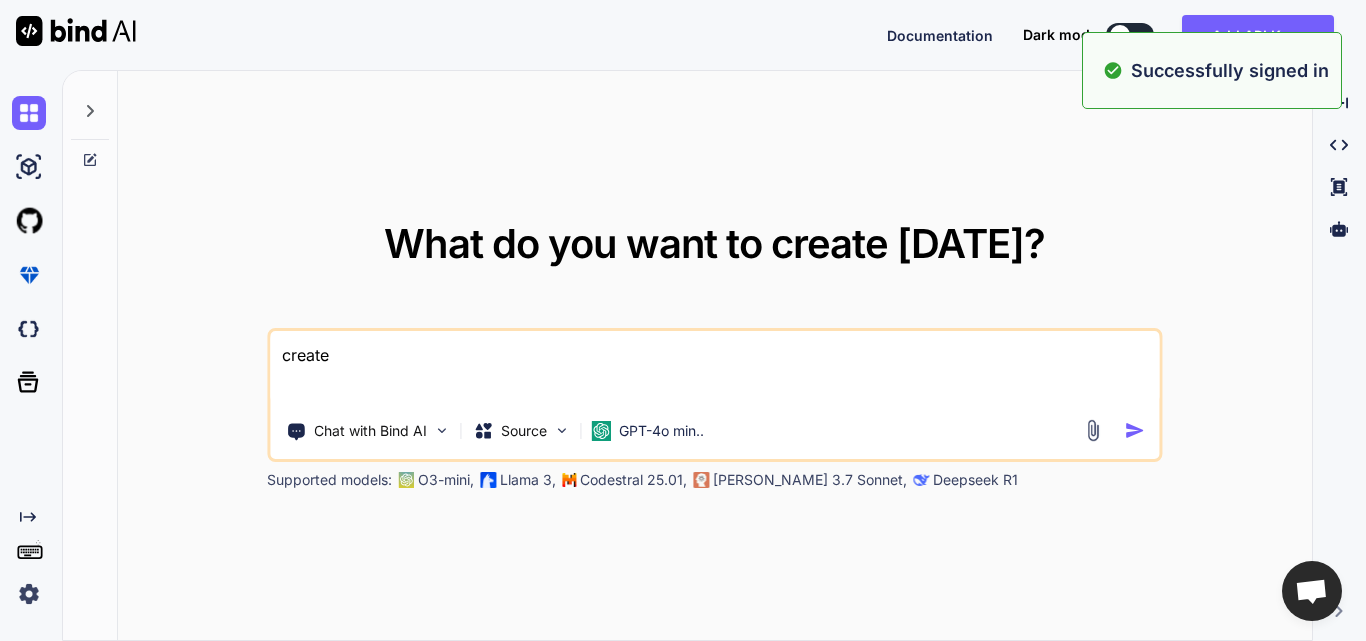 type on "create a" 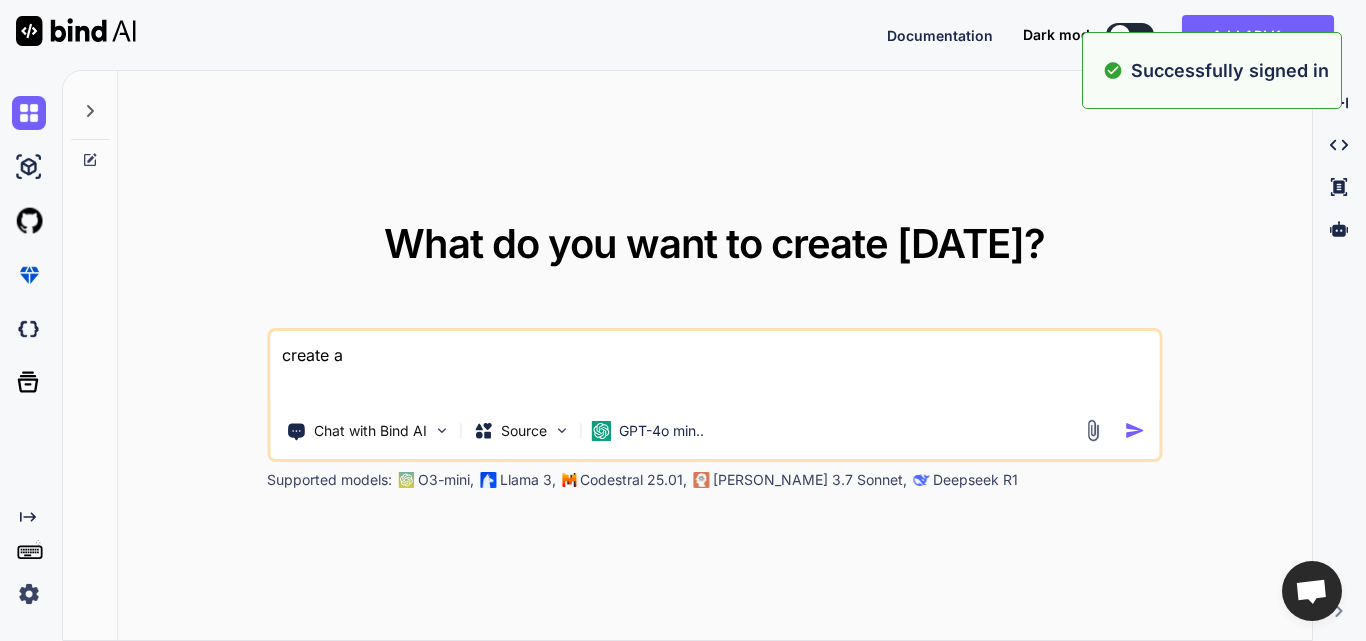 type on "create a" 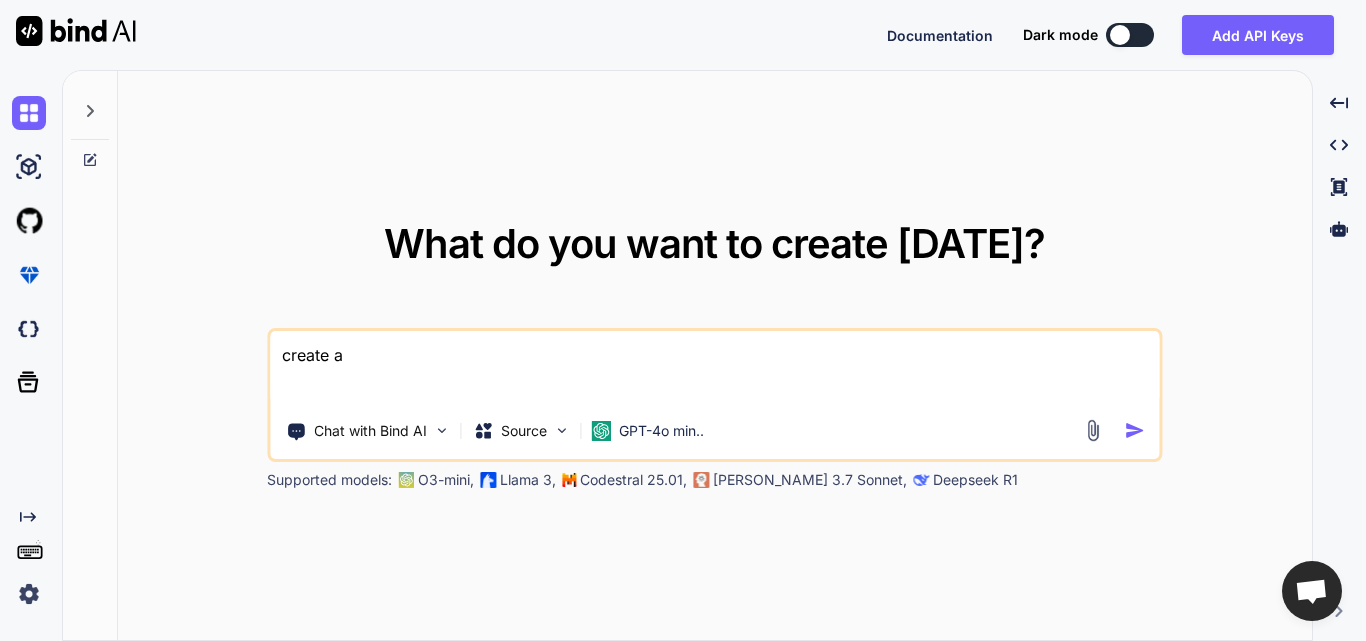 type on "create a c" 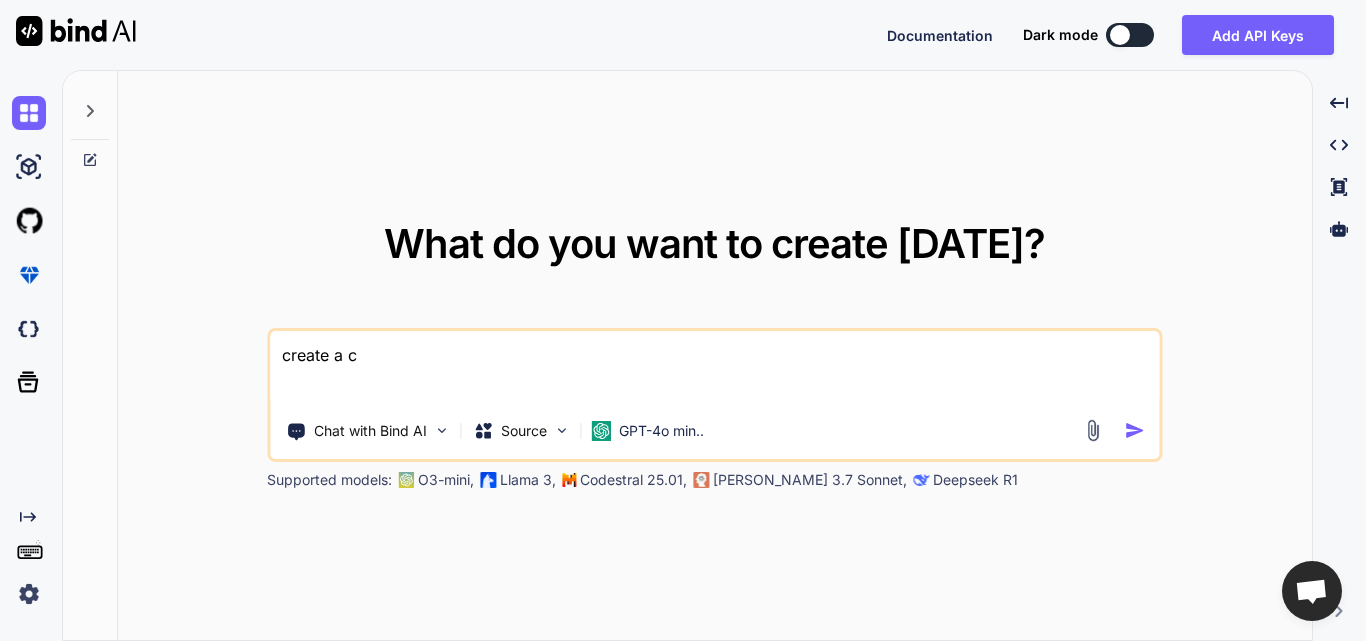 type on "create a co" 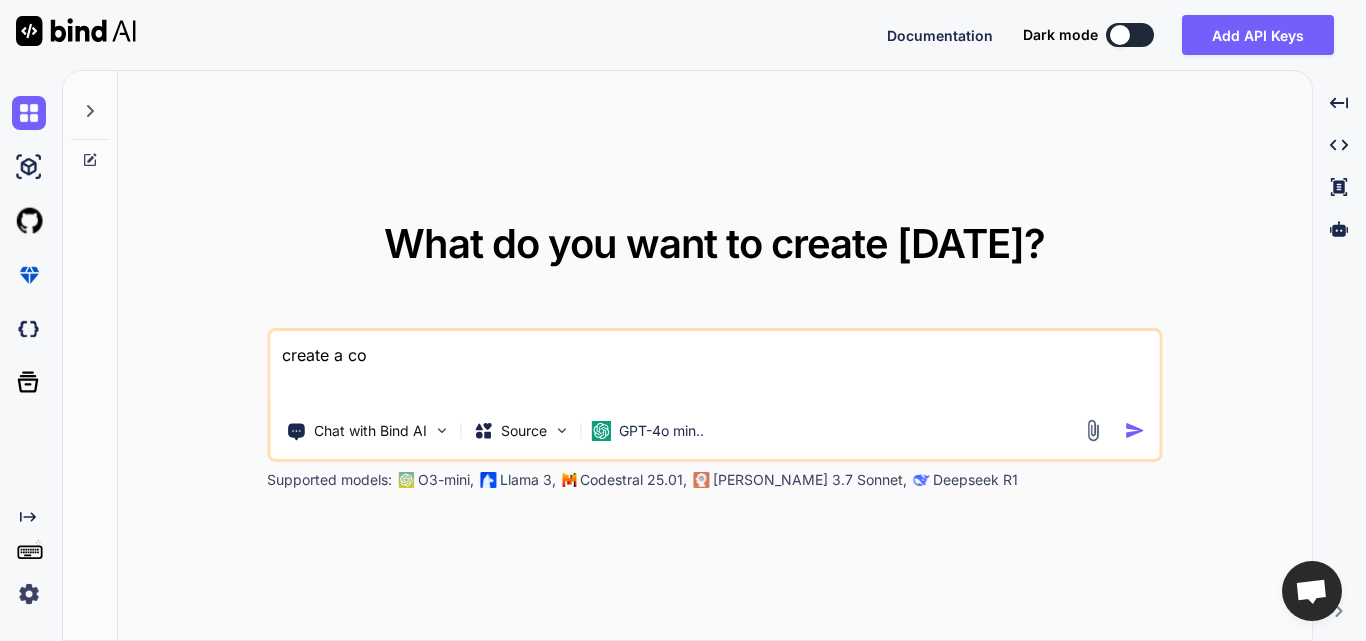 type on "create a con" 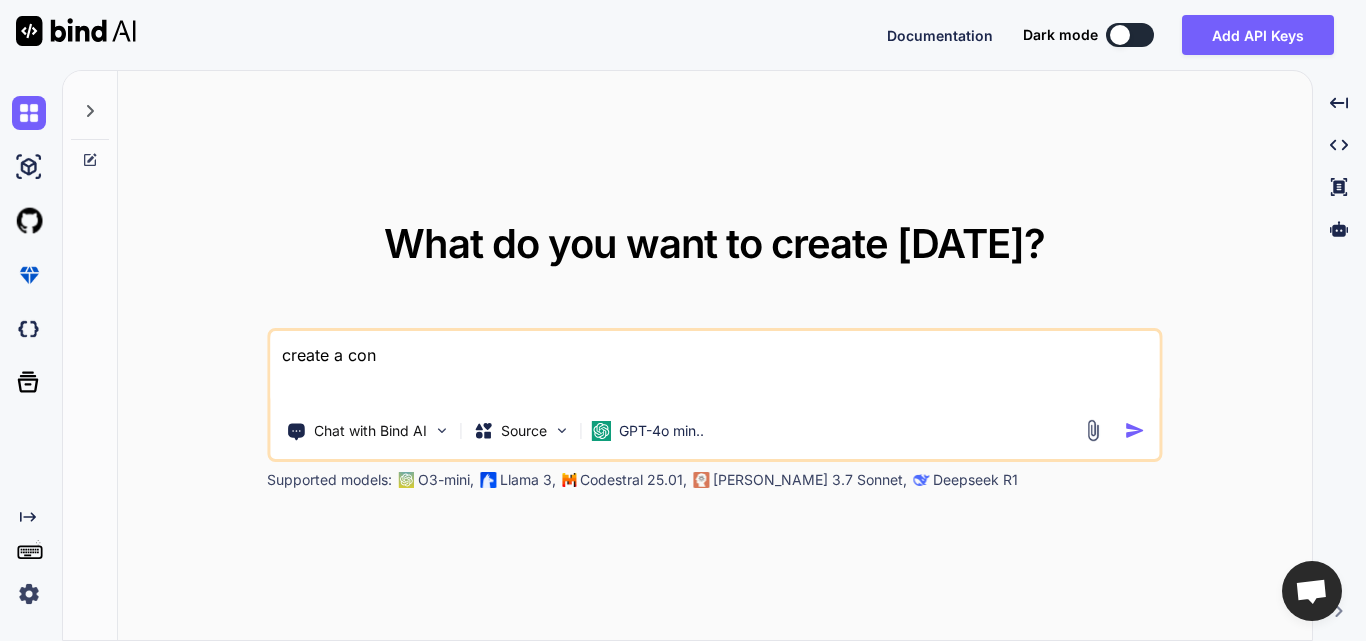 type on "create a cons" 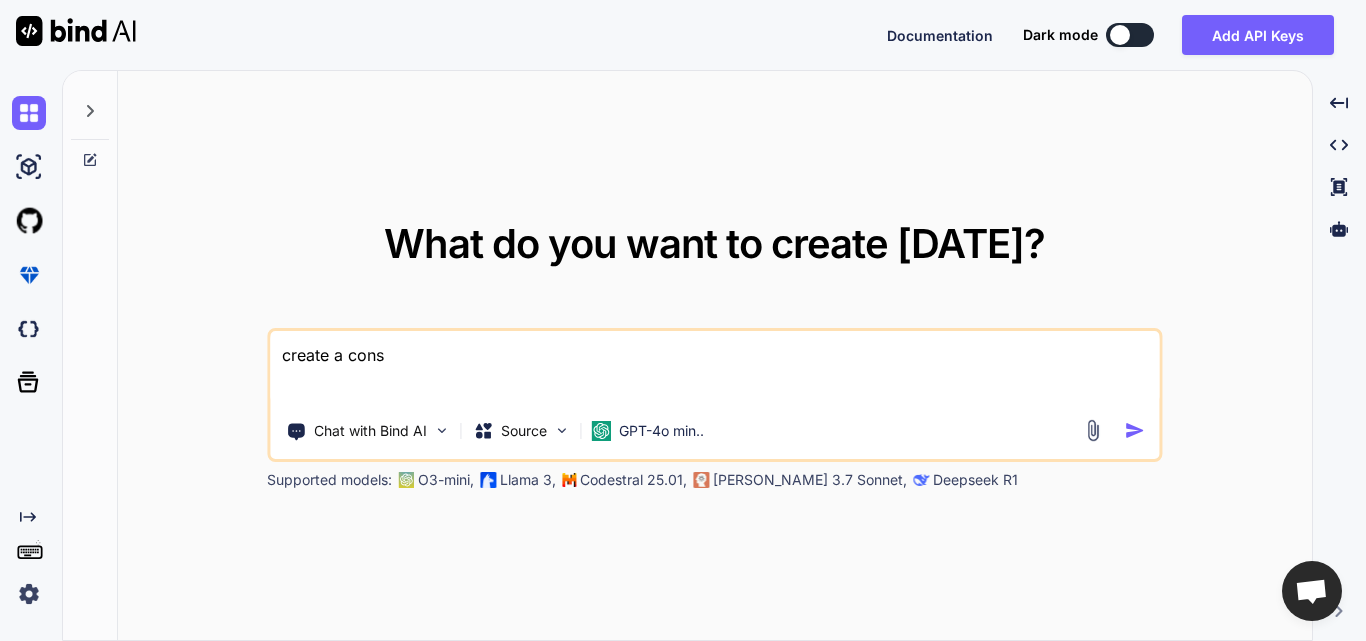 type on "create a conso" 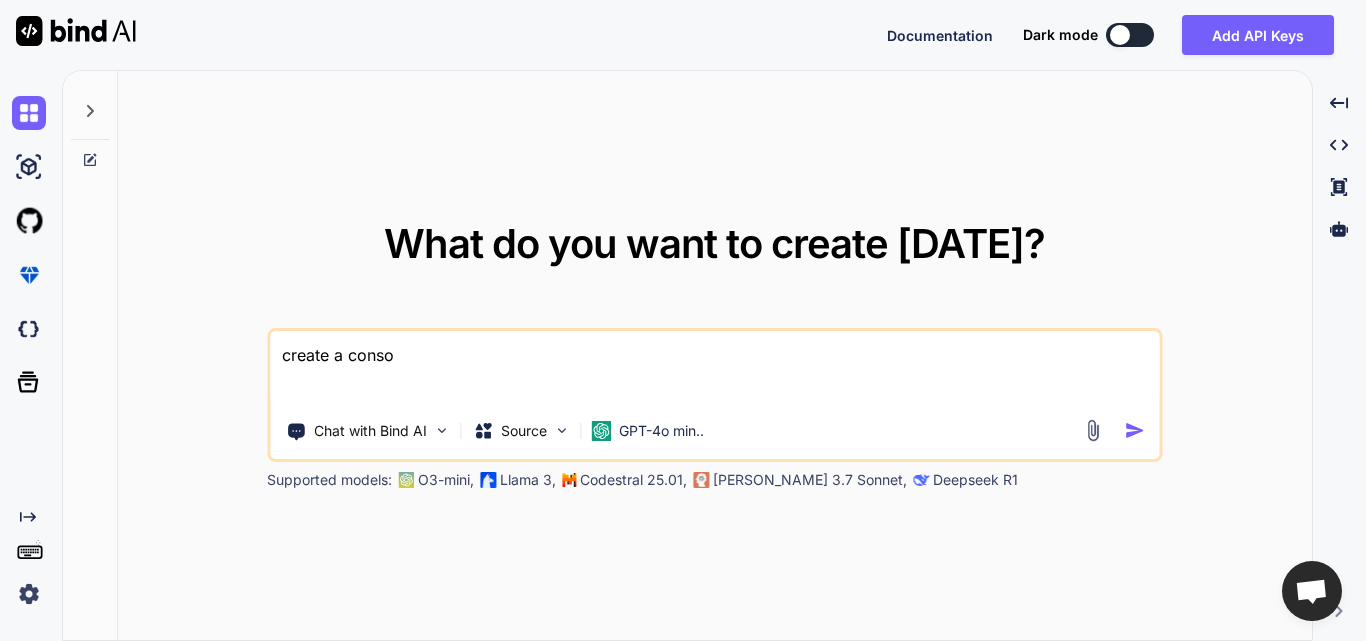 type on "create a consol" 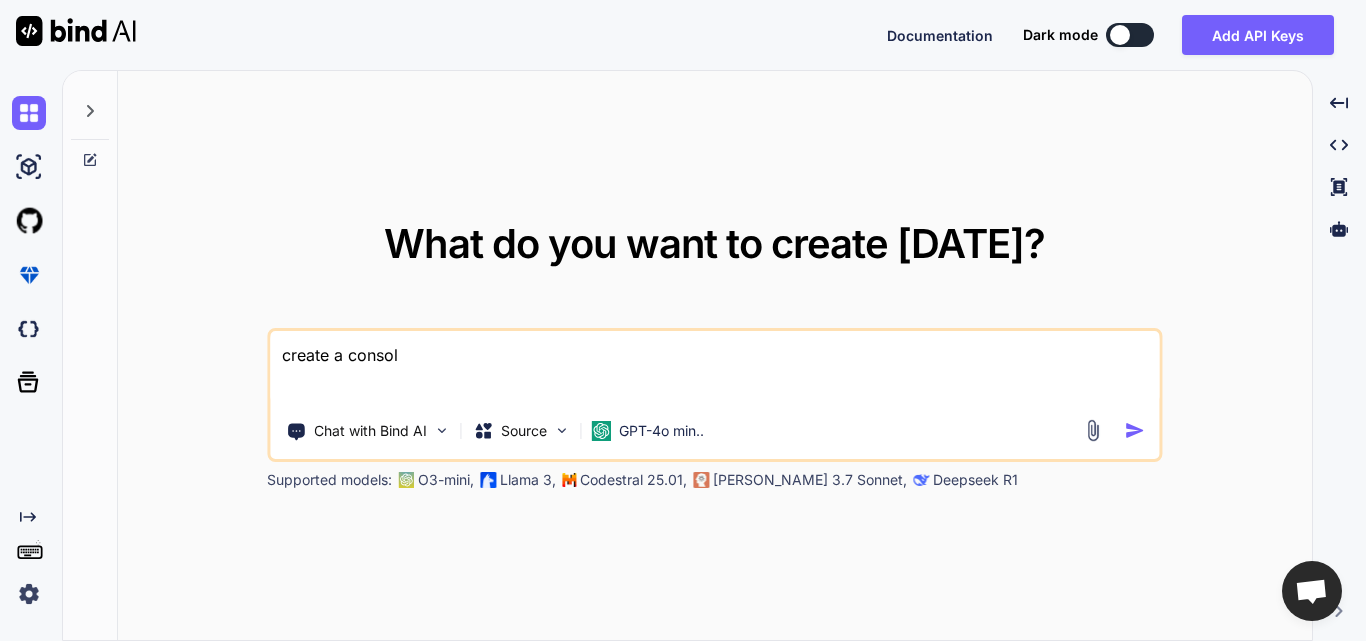 type on "create a console" 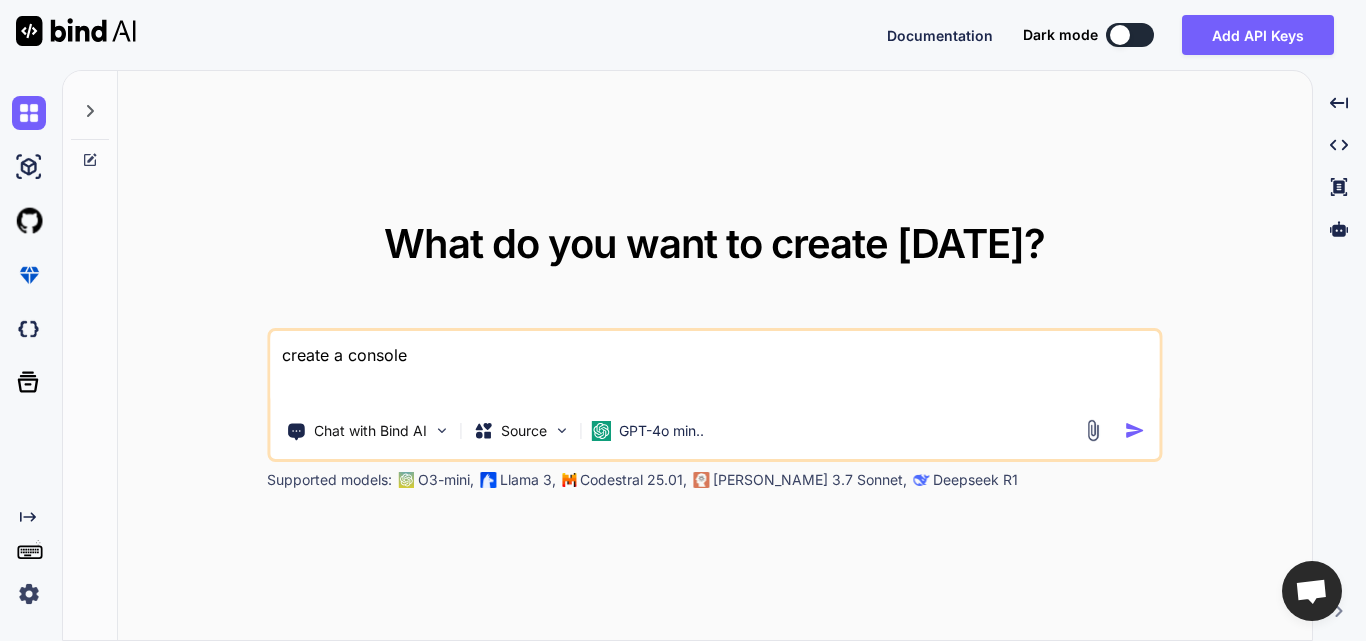type on "x" 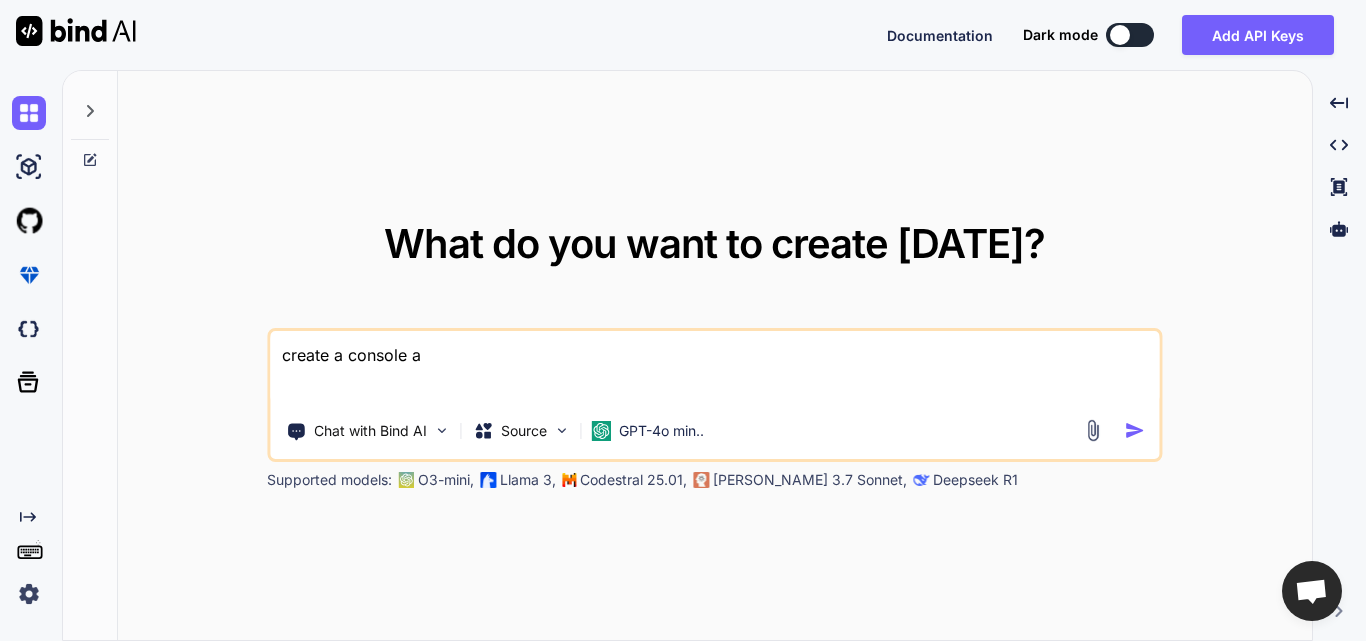 type on "create a console ap" 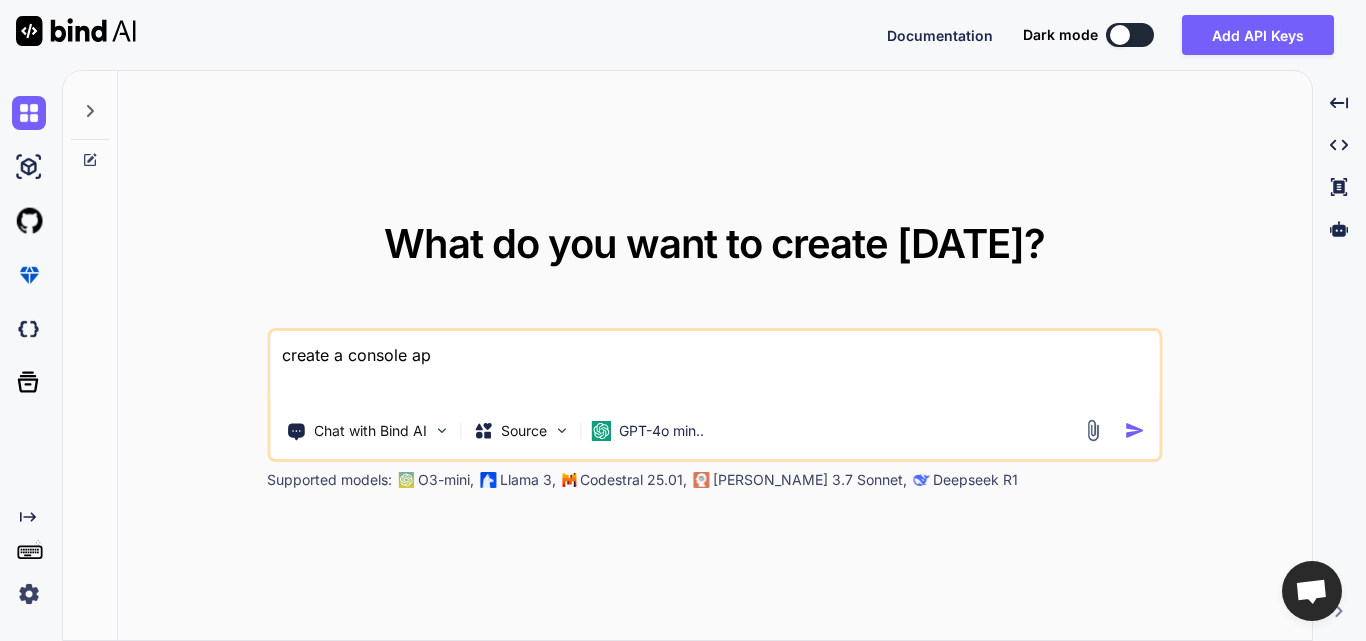 type on "create a console app" 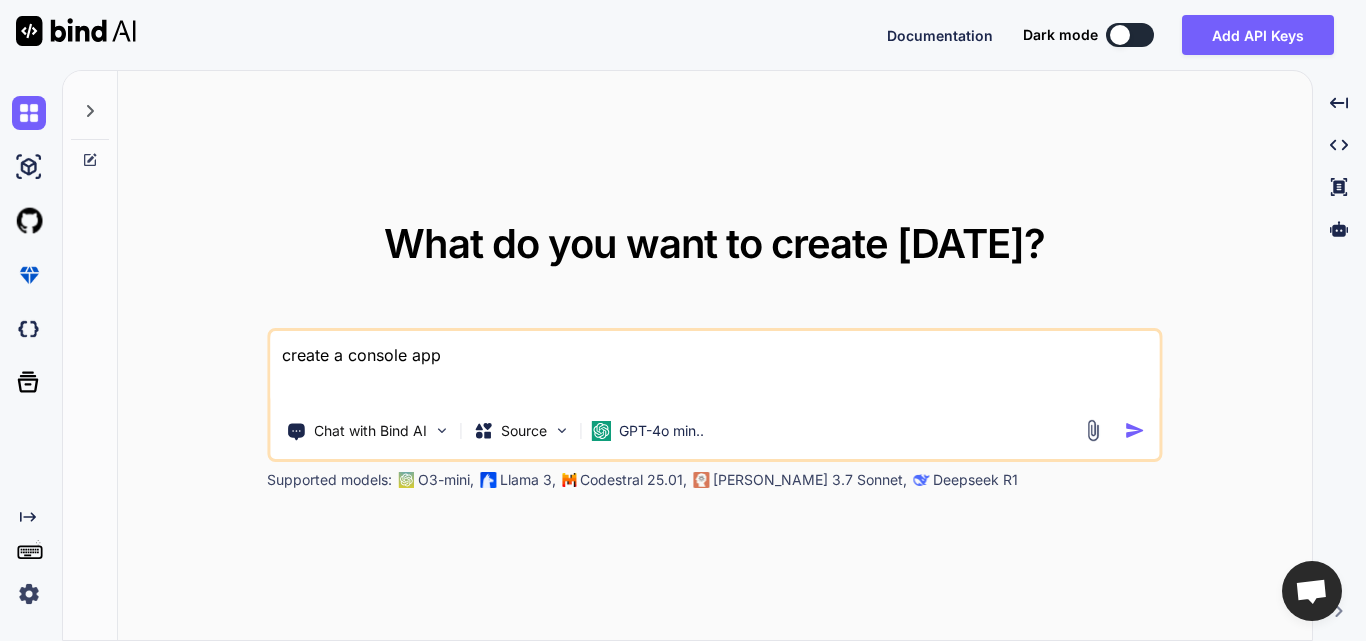 type on "create a console appl" 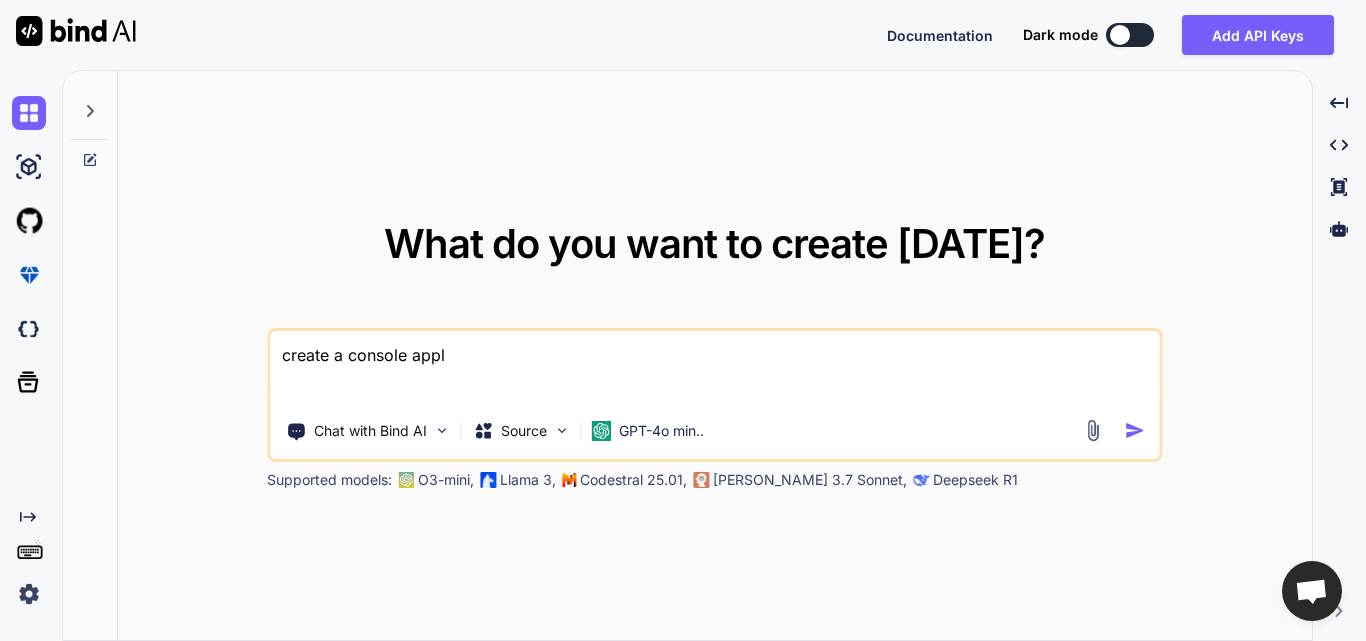 type on "create a console appli" 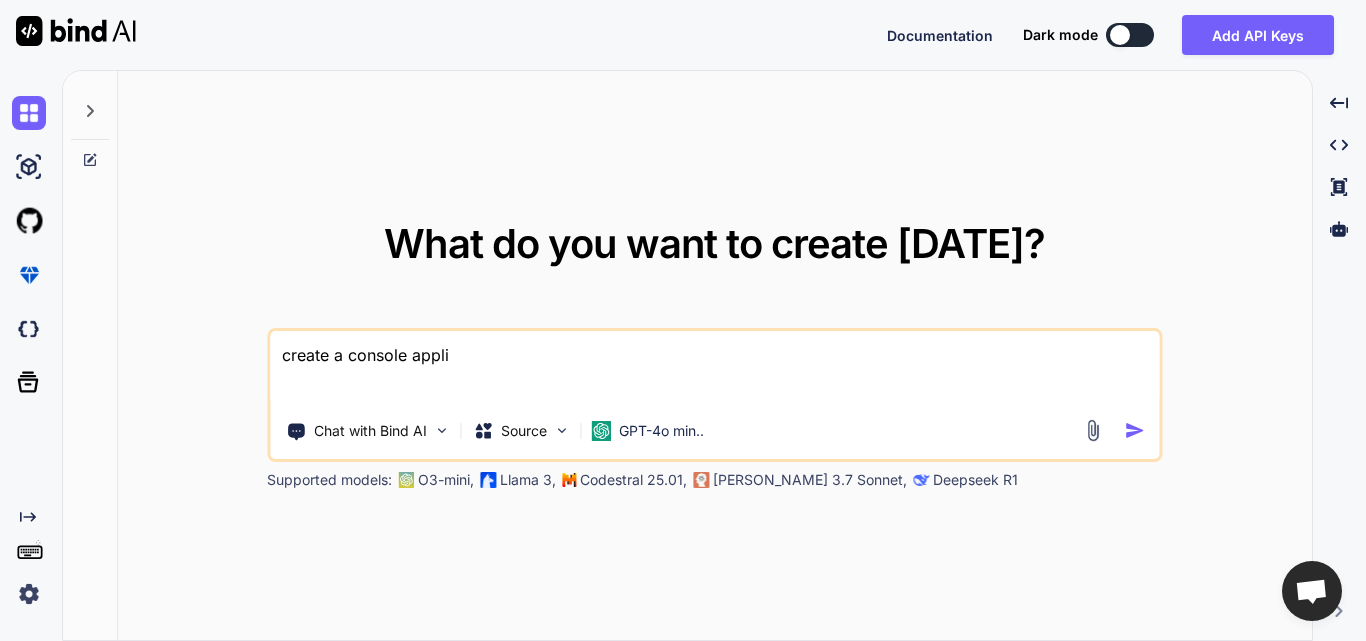 type on "create a console applic" 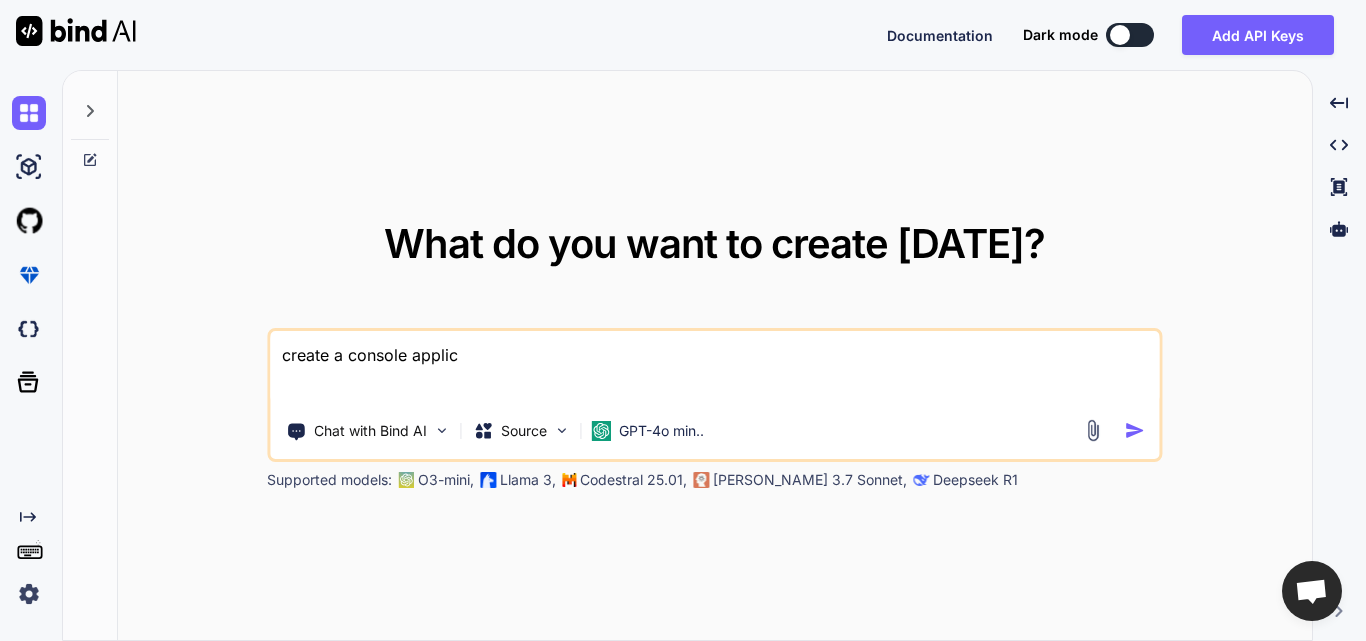 type on "create a console applica" 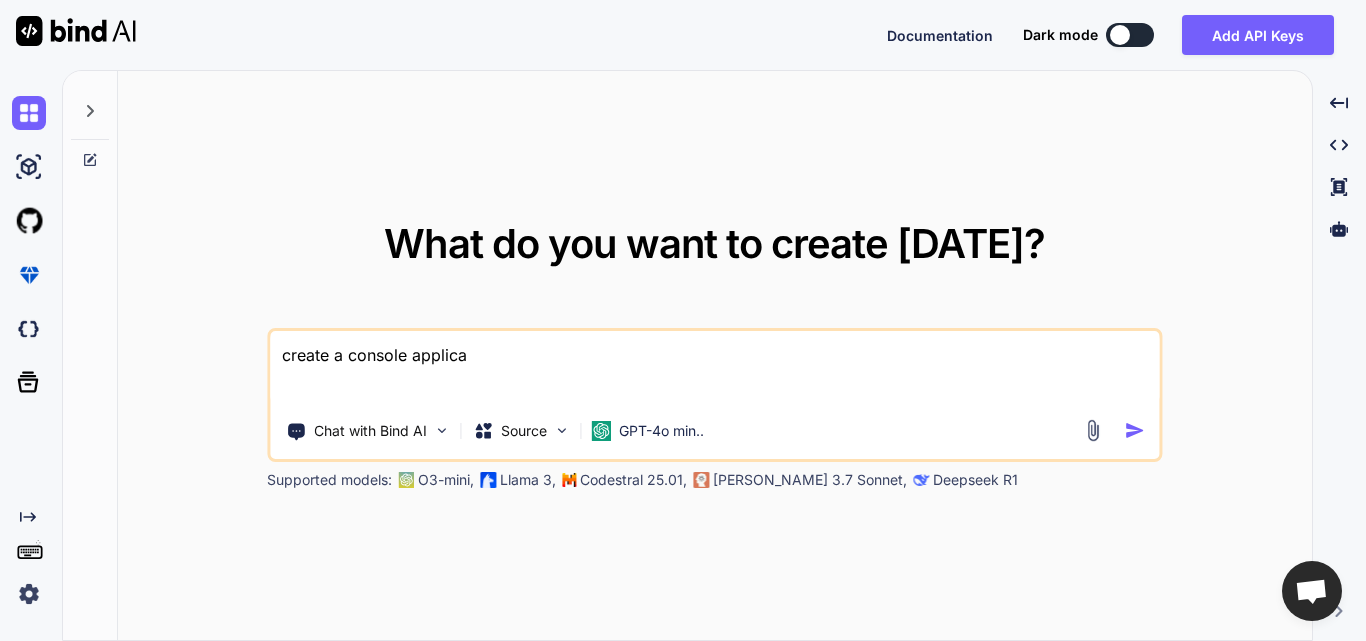type on "create a console applicat" 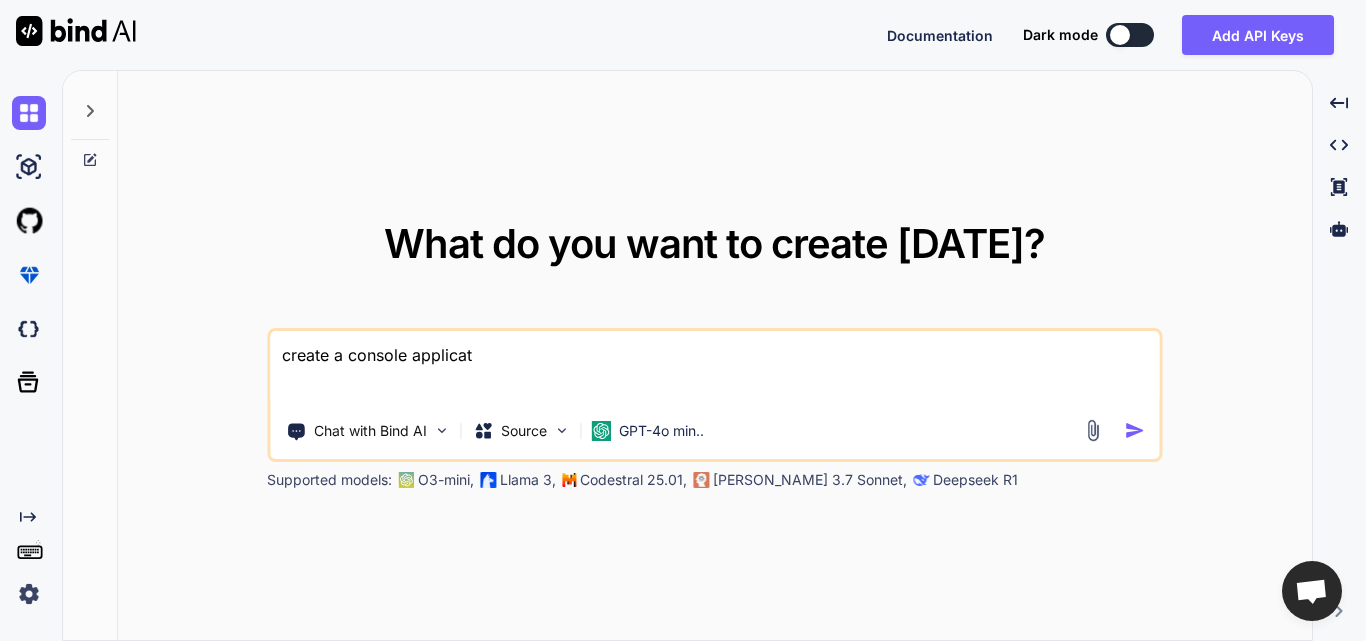 type on "create a console applicati" 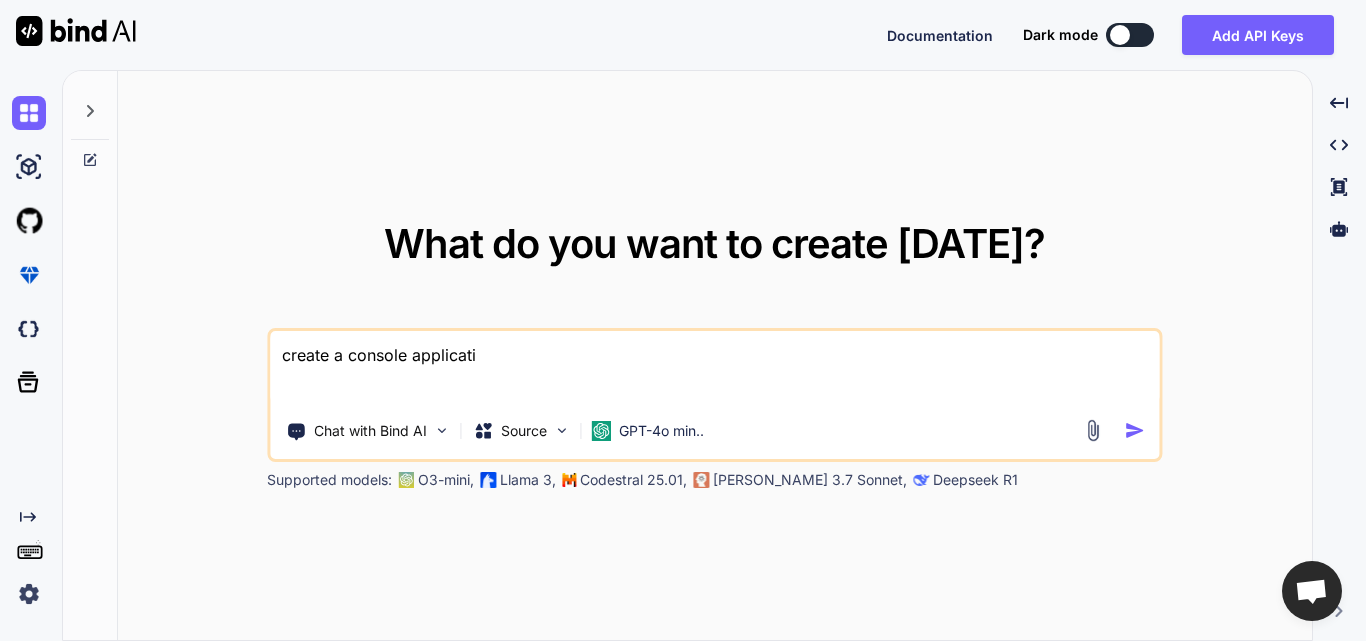 type on "create a console applicatio" 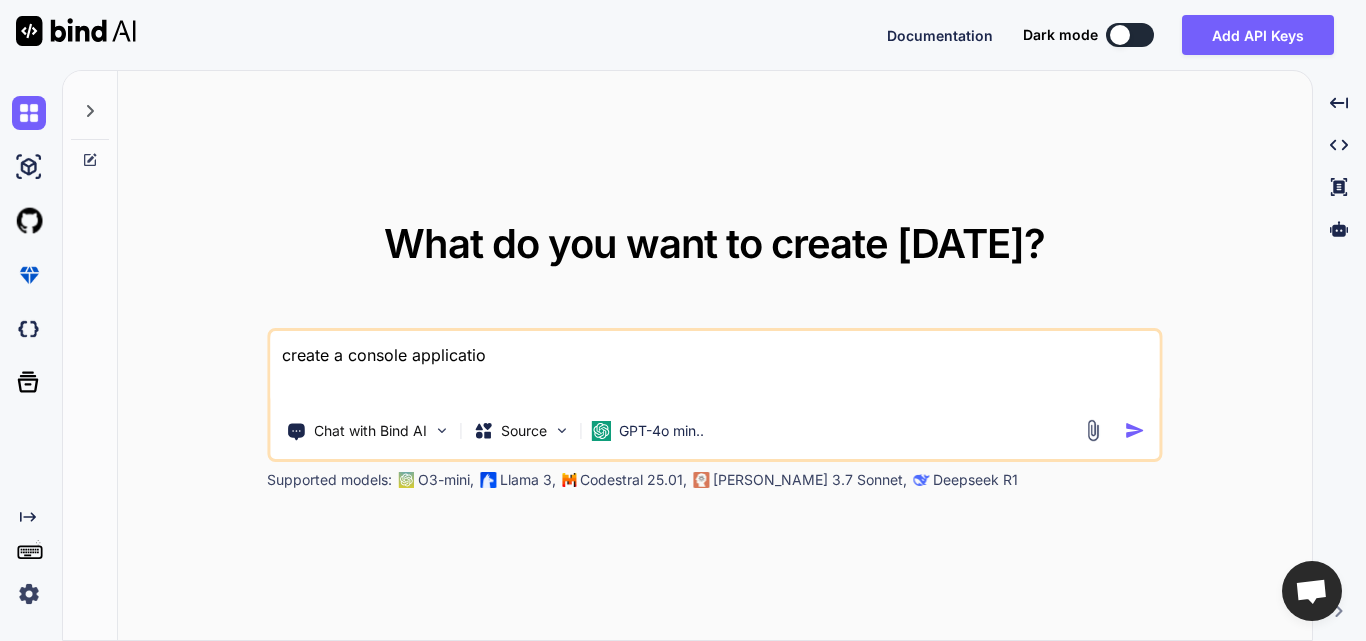 type on "create a console application" 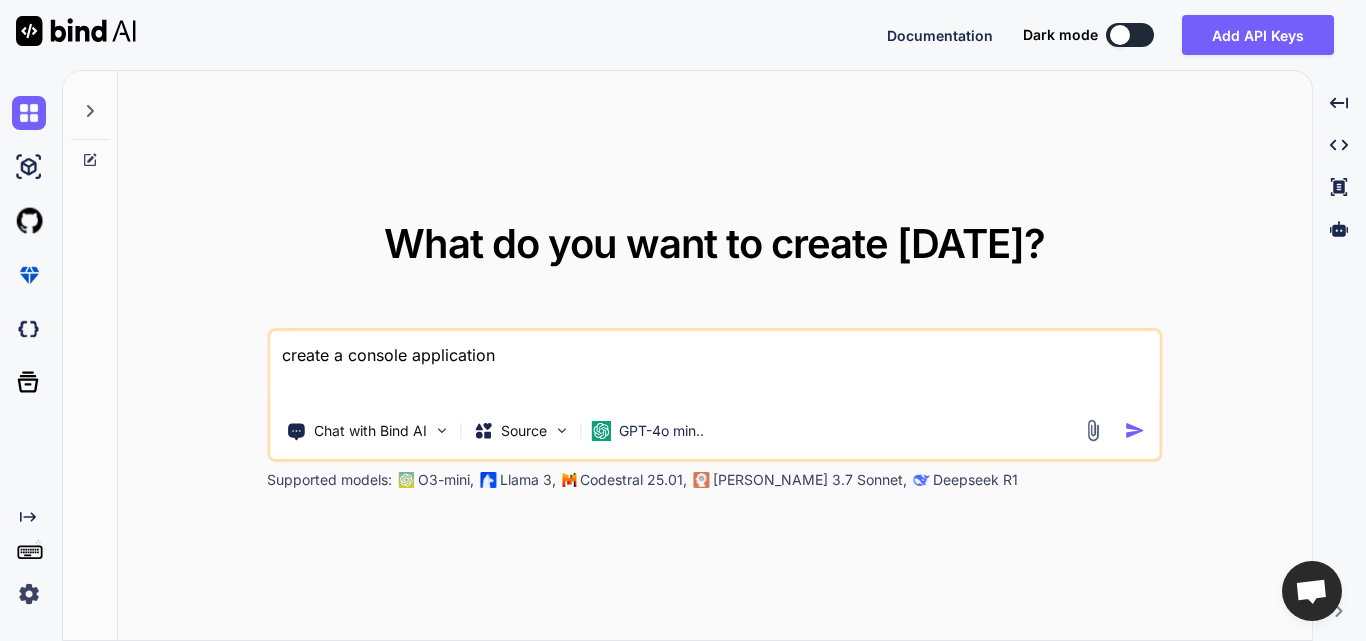 type on "create a console application" 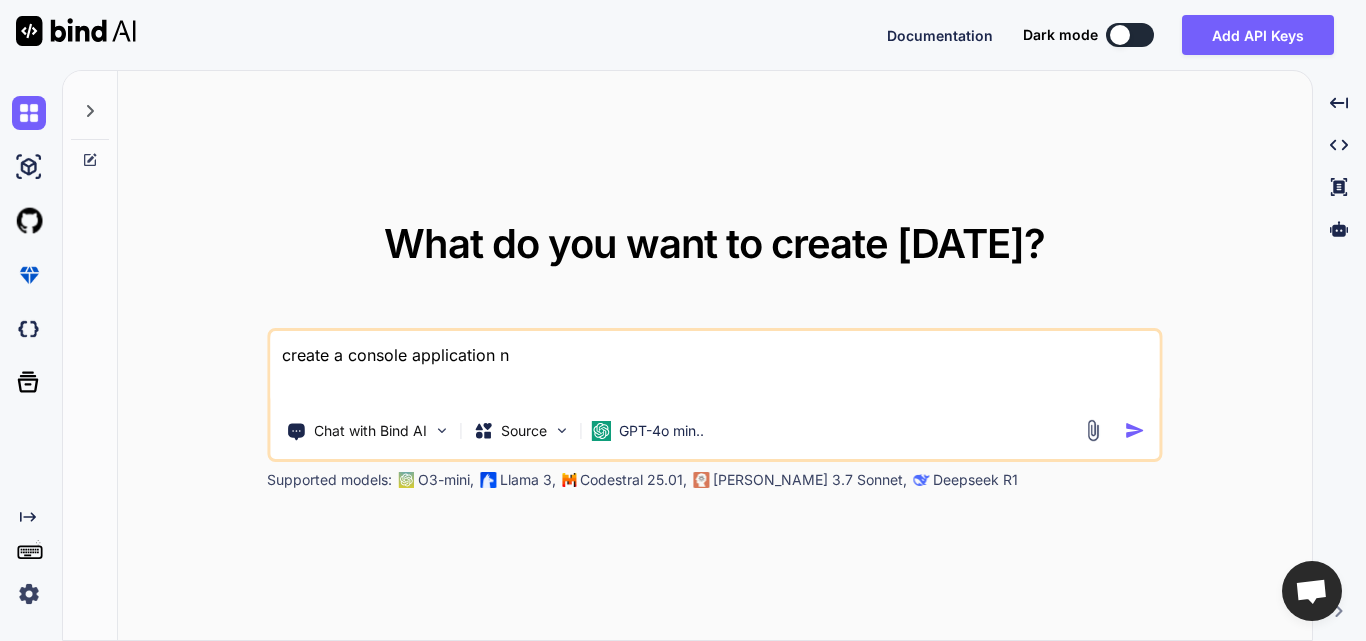 type on "create a console application n" 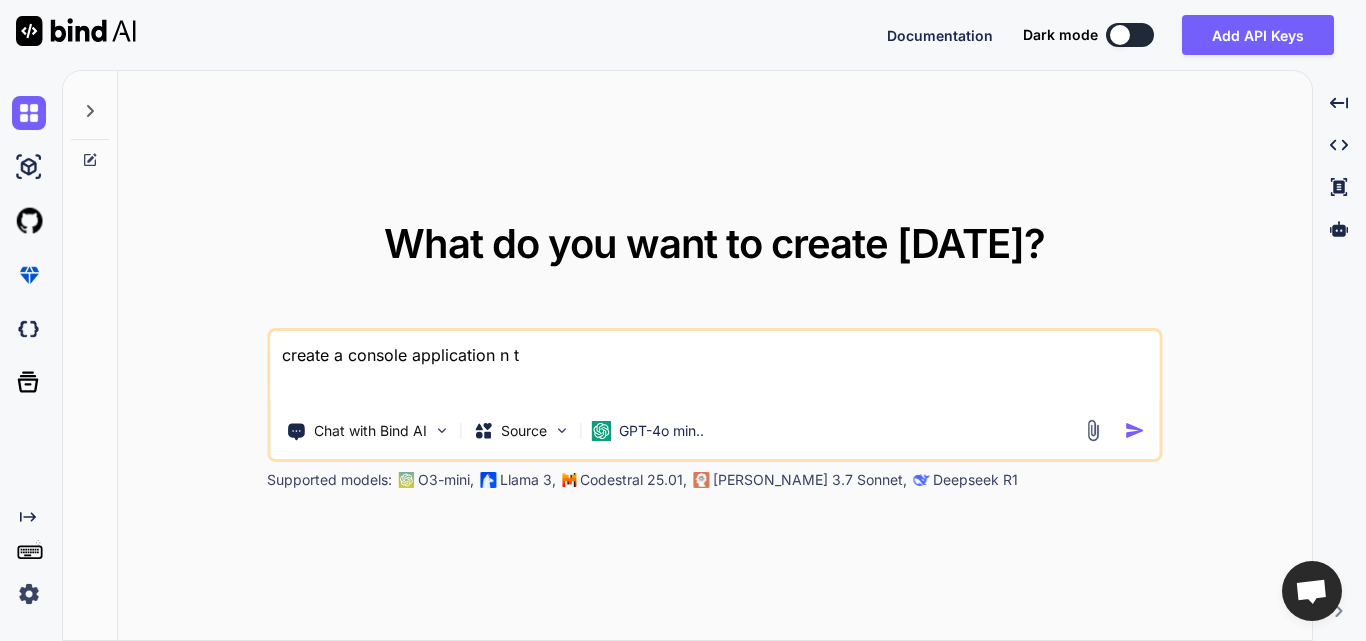 type on "create a console application n ti" 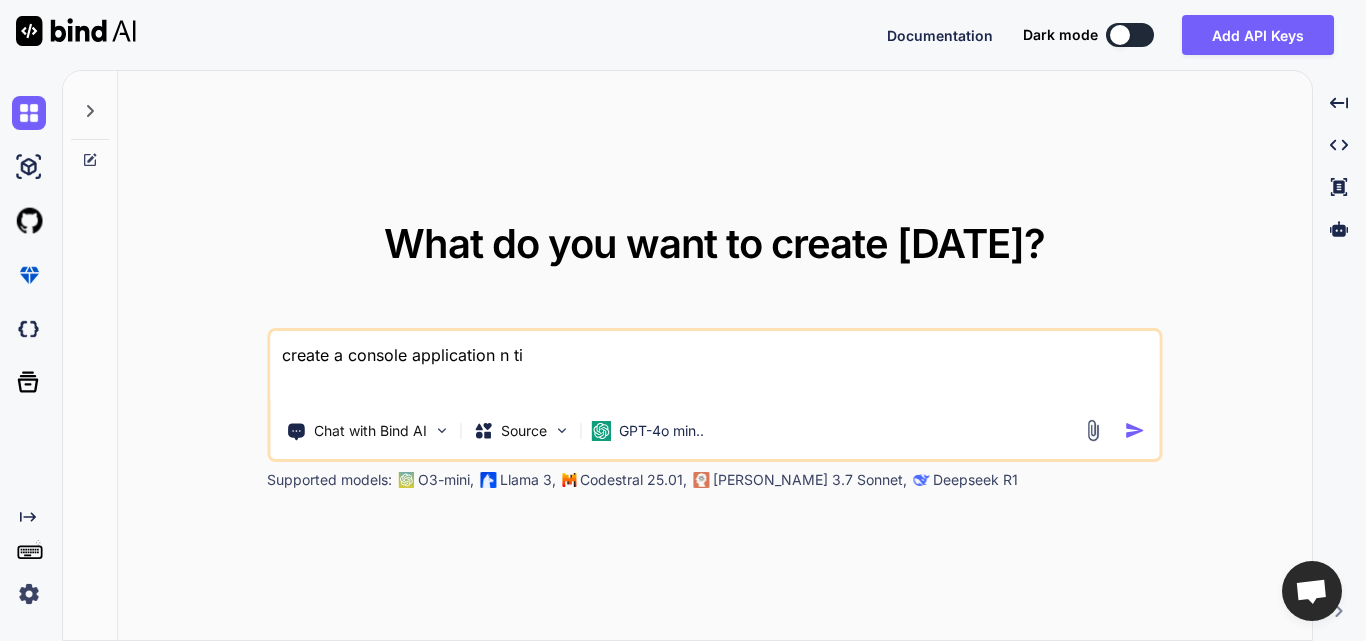 type on "create a console application n tie" 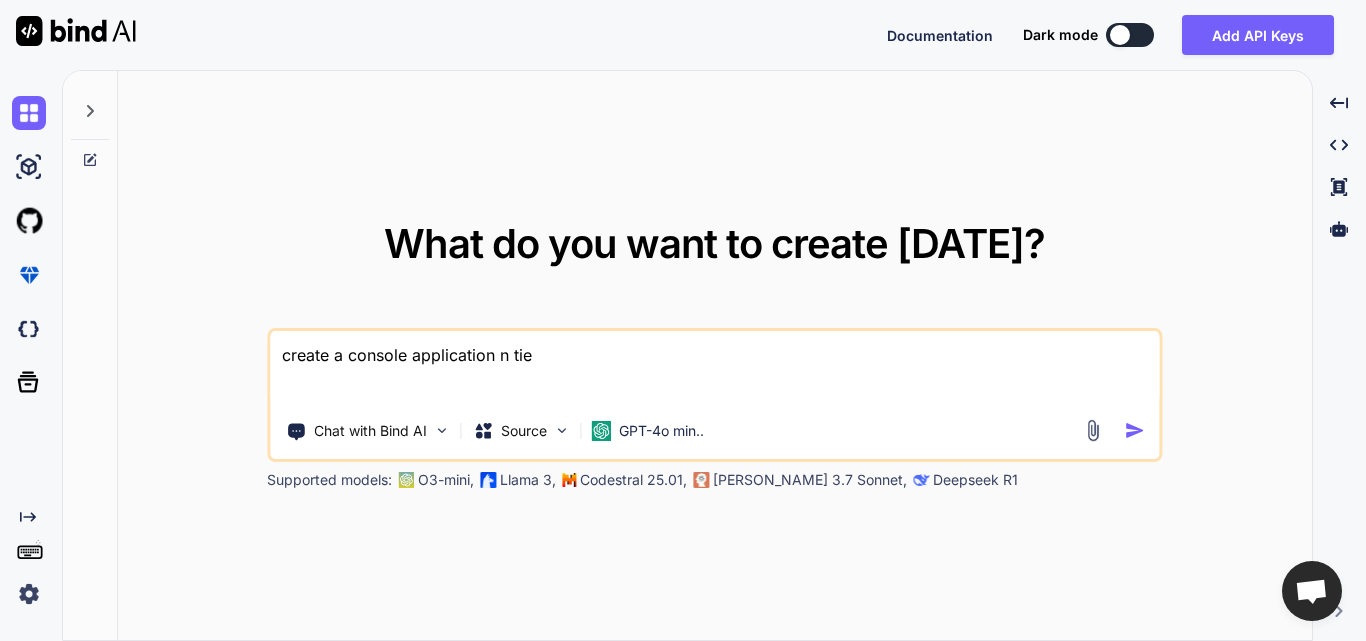 type on "create a console application n tier" 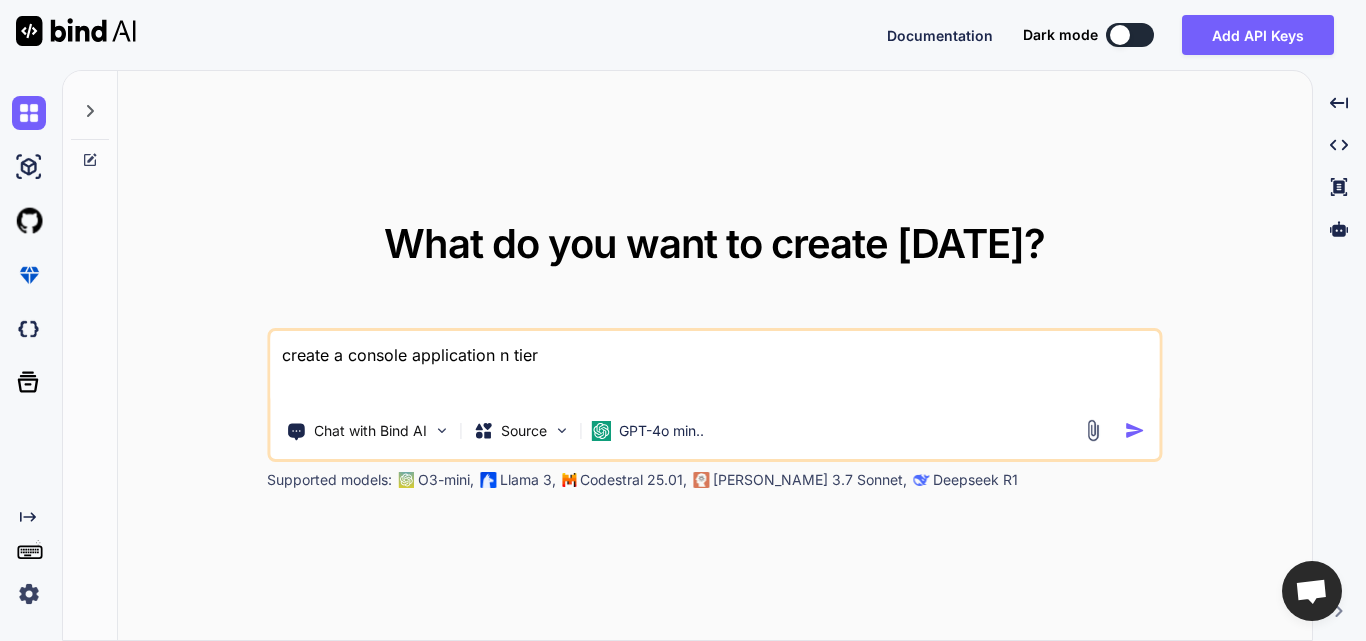 type on "create a console application n tier" 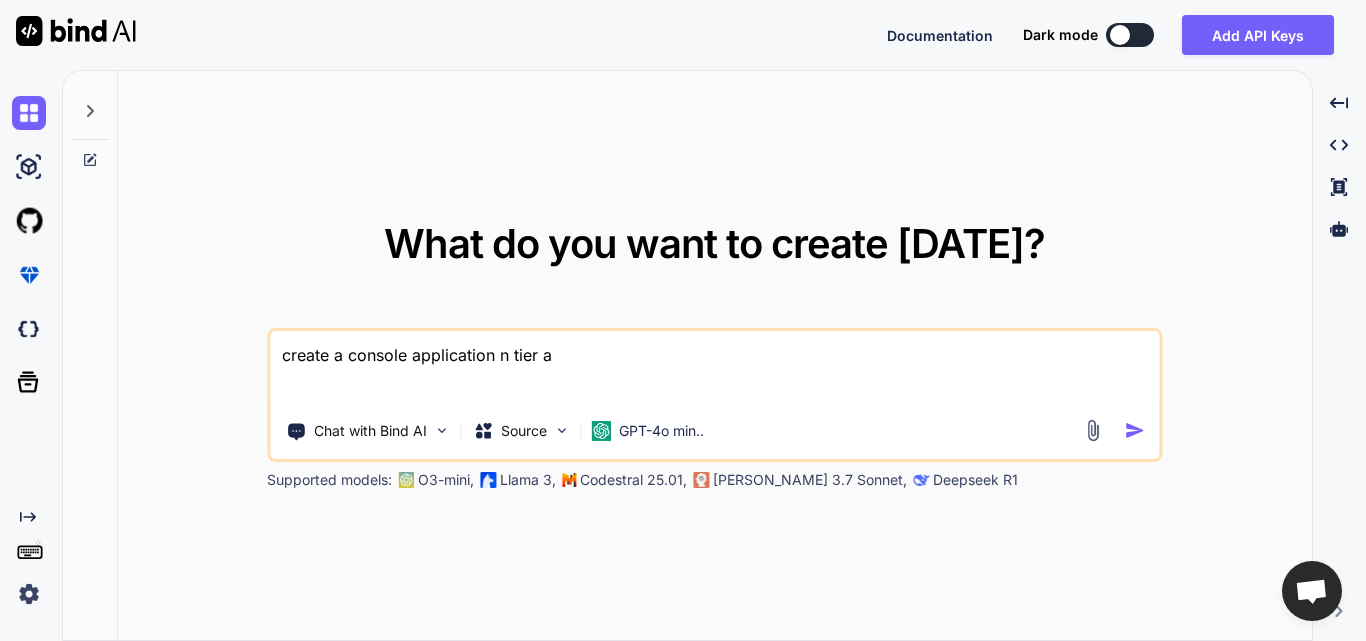 type on "create a console application n tier ar" 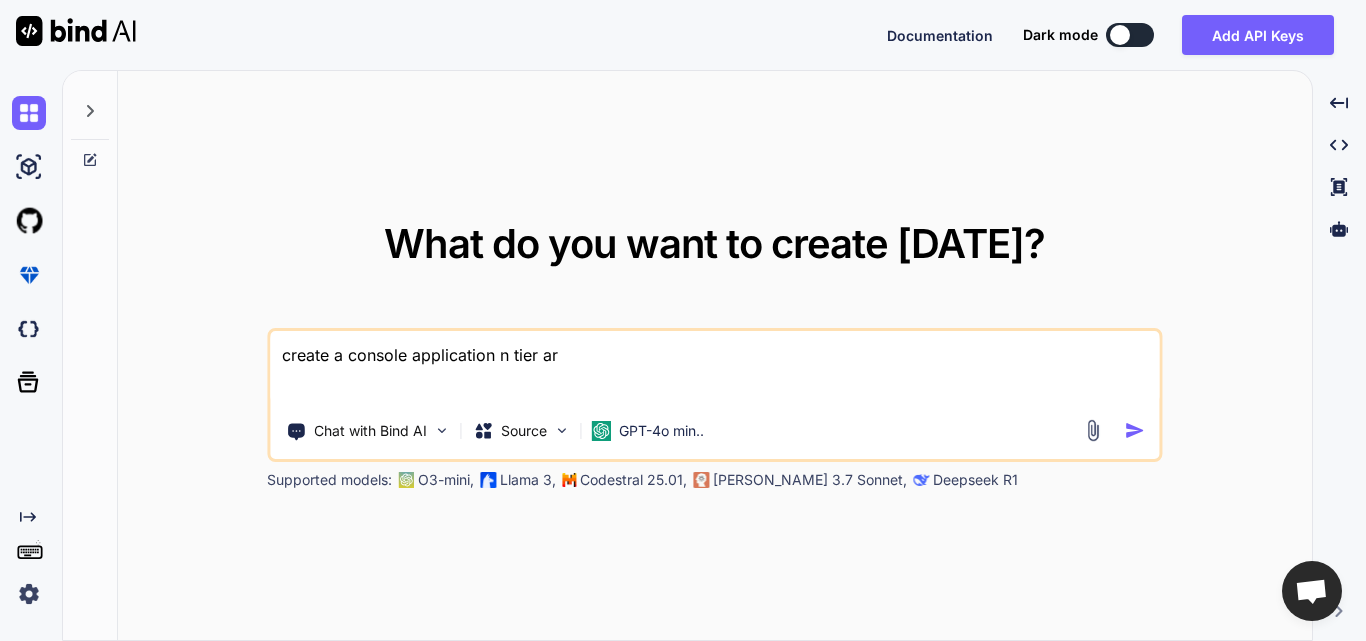 type on "create a console application n tier arc" 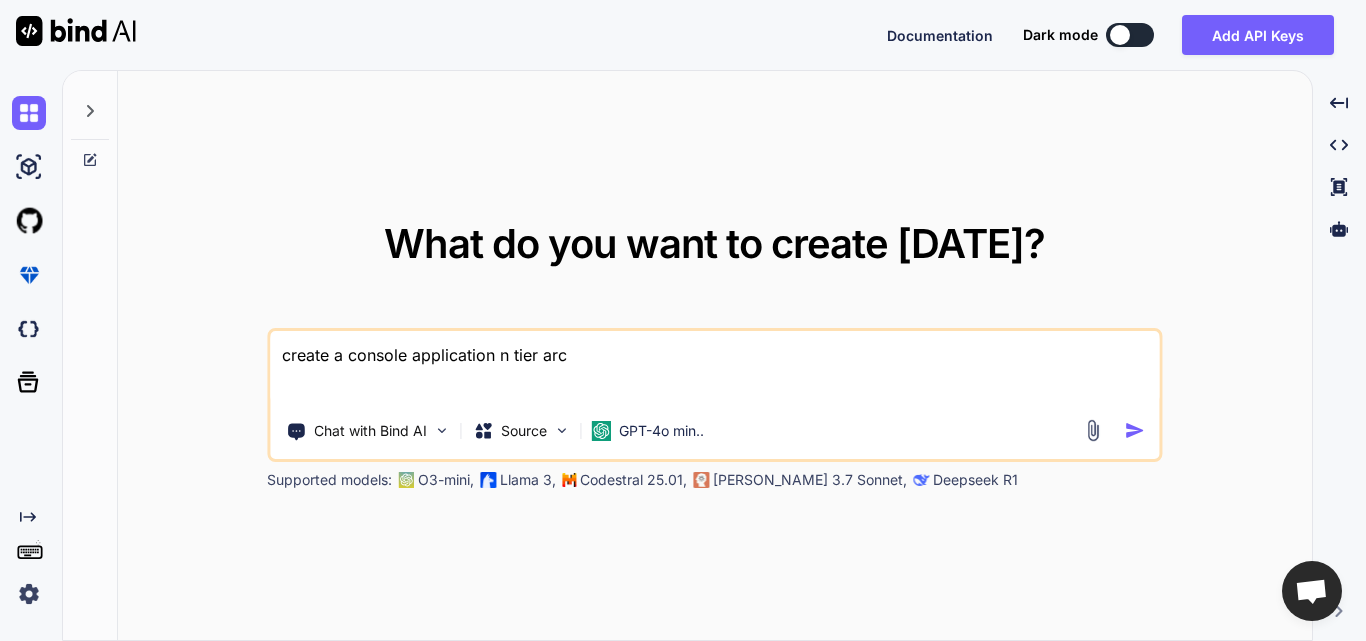 type on "create a console application n tier arch" 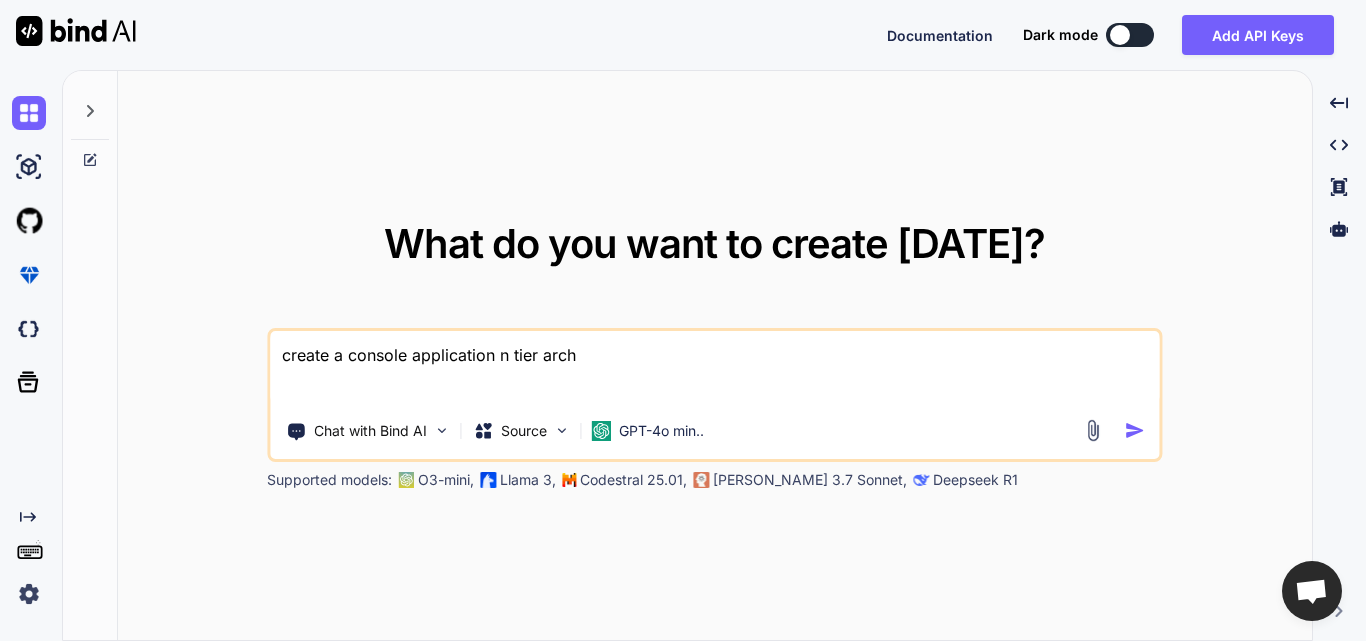 type on "create a console application n tier archi" 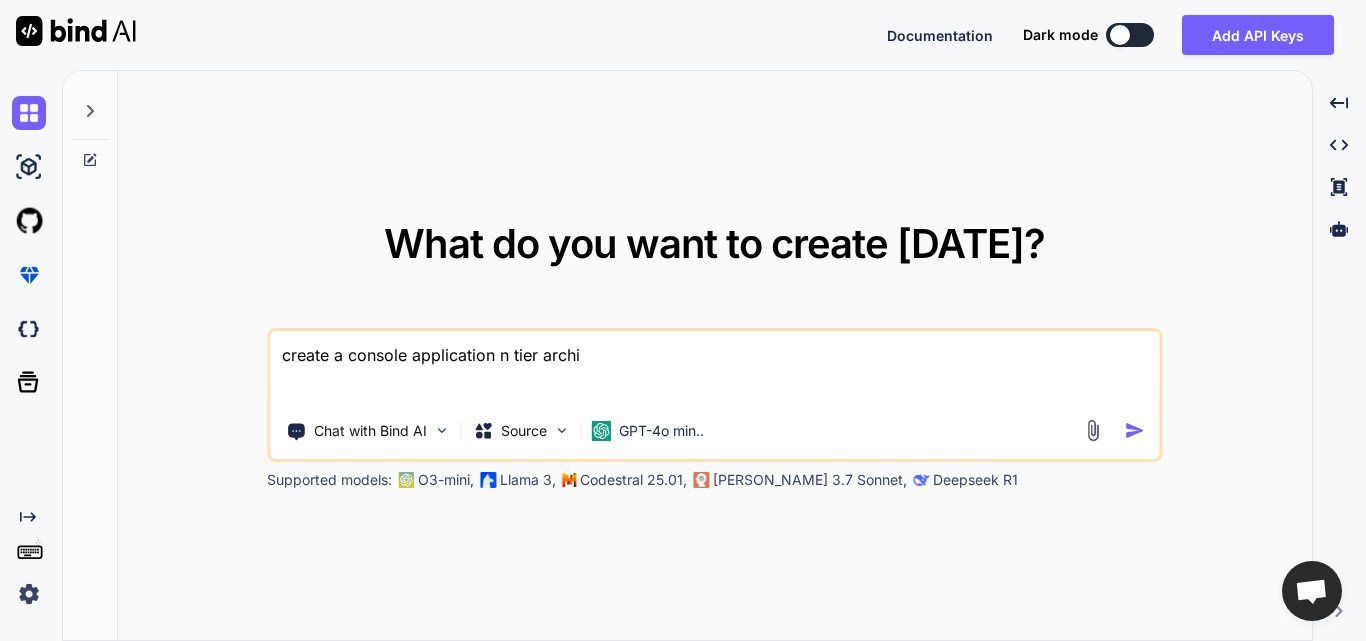 type on "create a console application n tier archit" 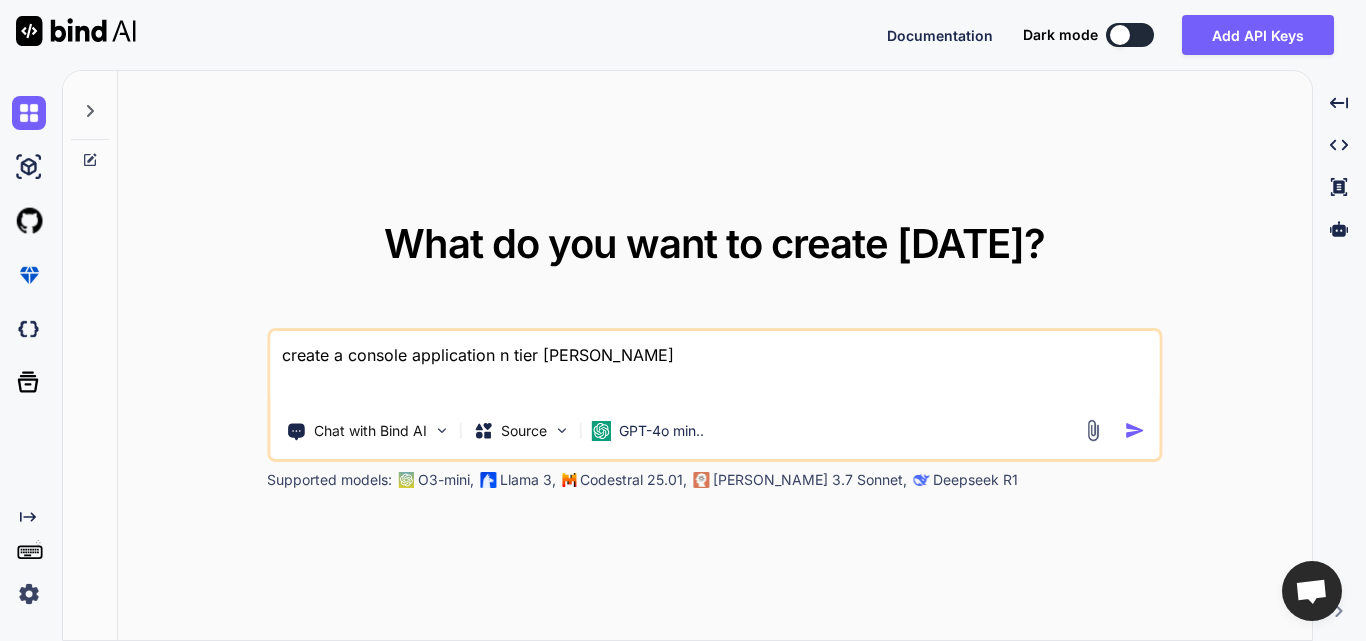 type on "create a console application n tier archite" 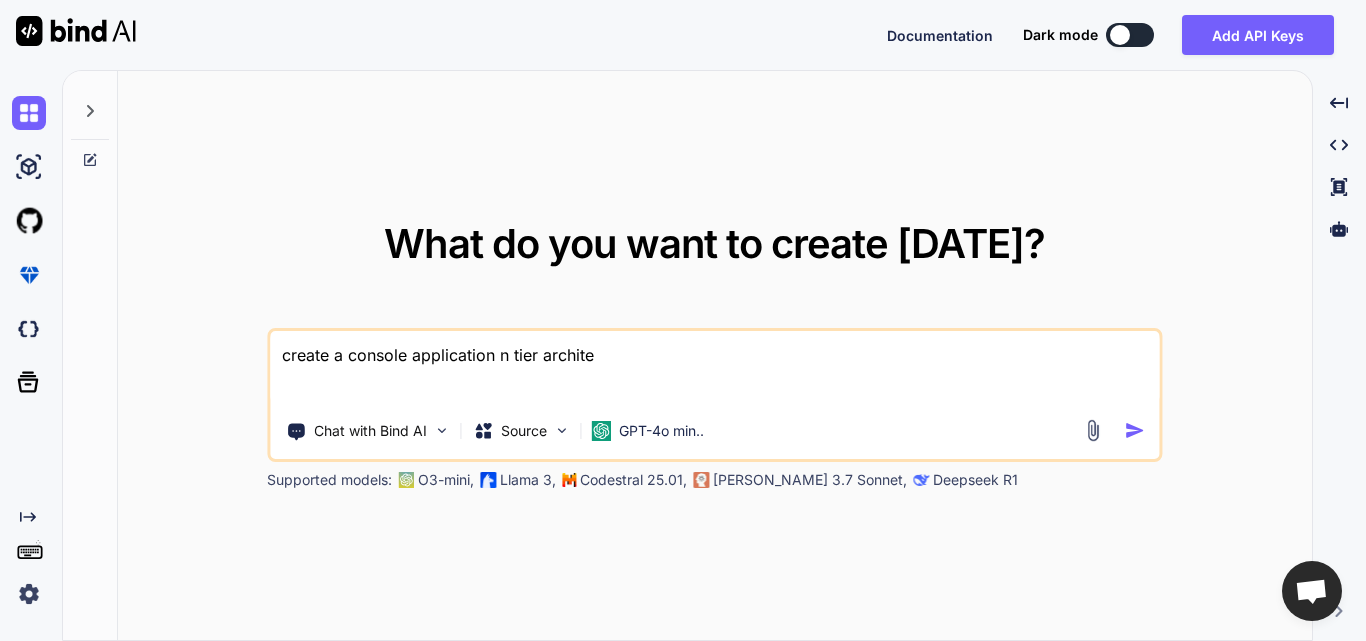 type on "create a console application n tier architec" 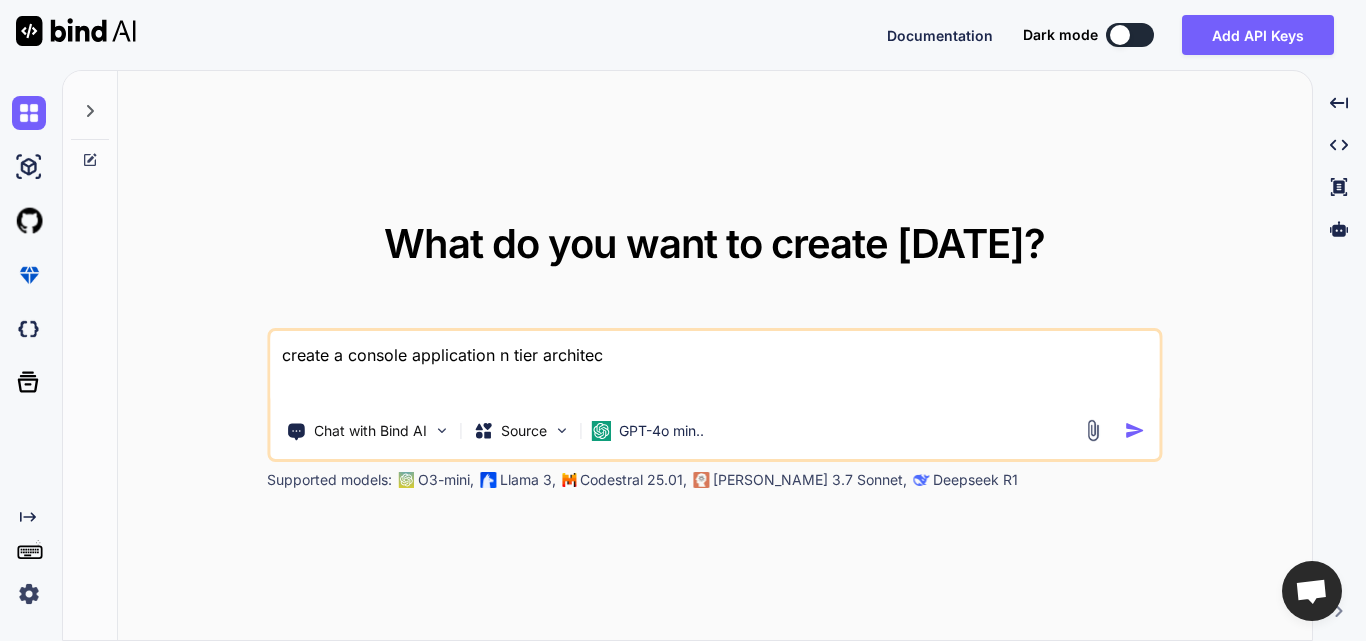 type on "create a console application n tier architect" 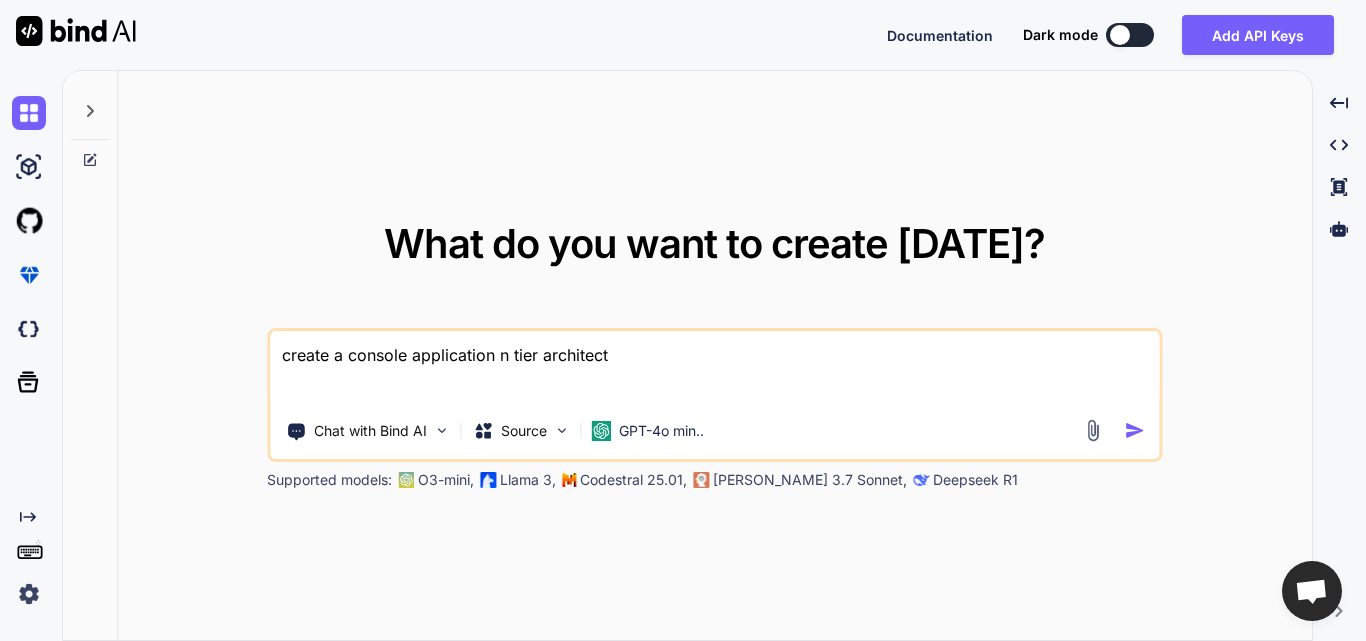 type on "create a console application n tier architectu" 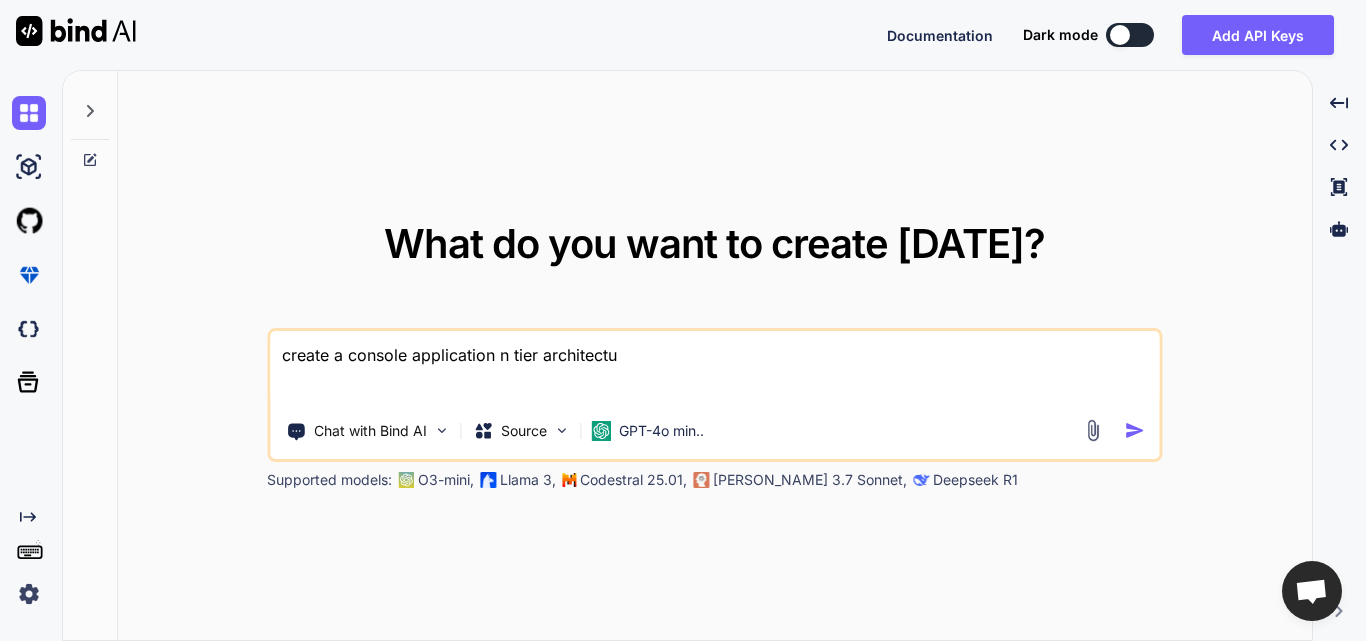 type on "create a console application n tier architectur" 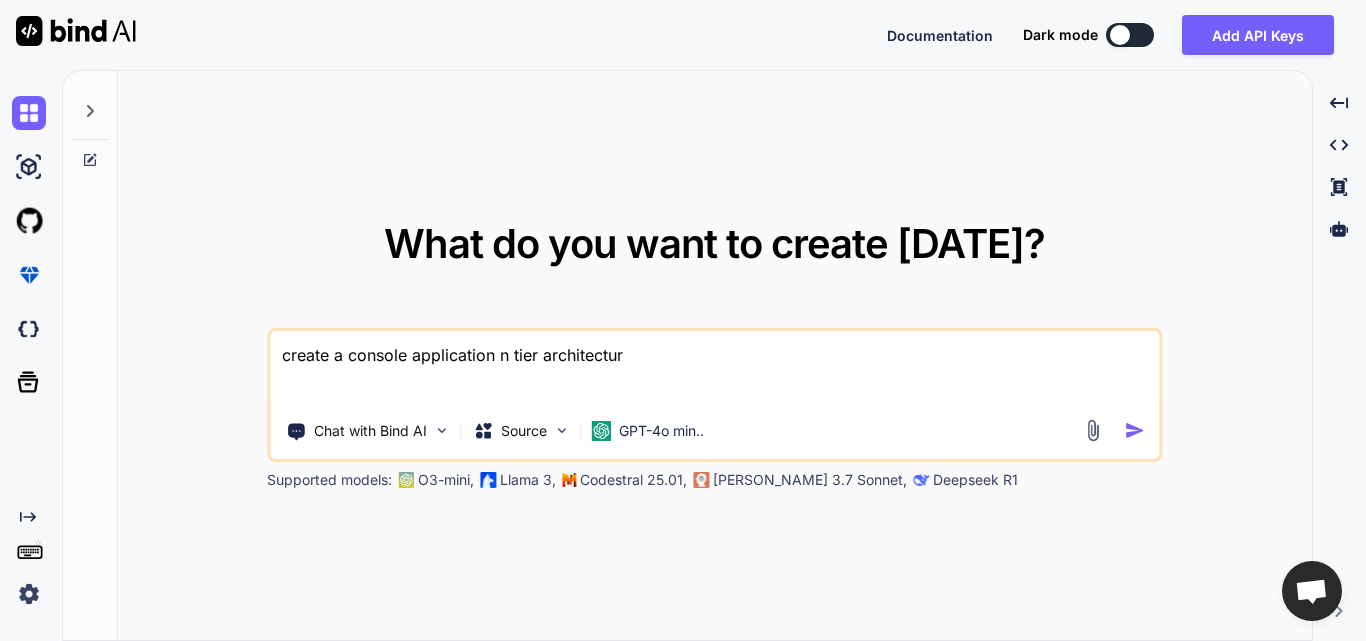 type on "create a console application n tier architecture" 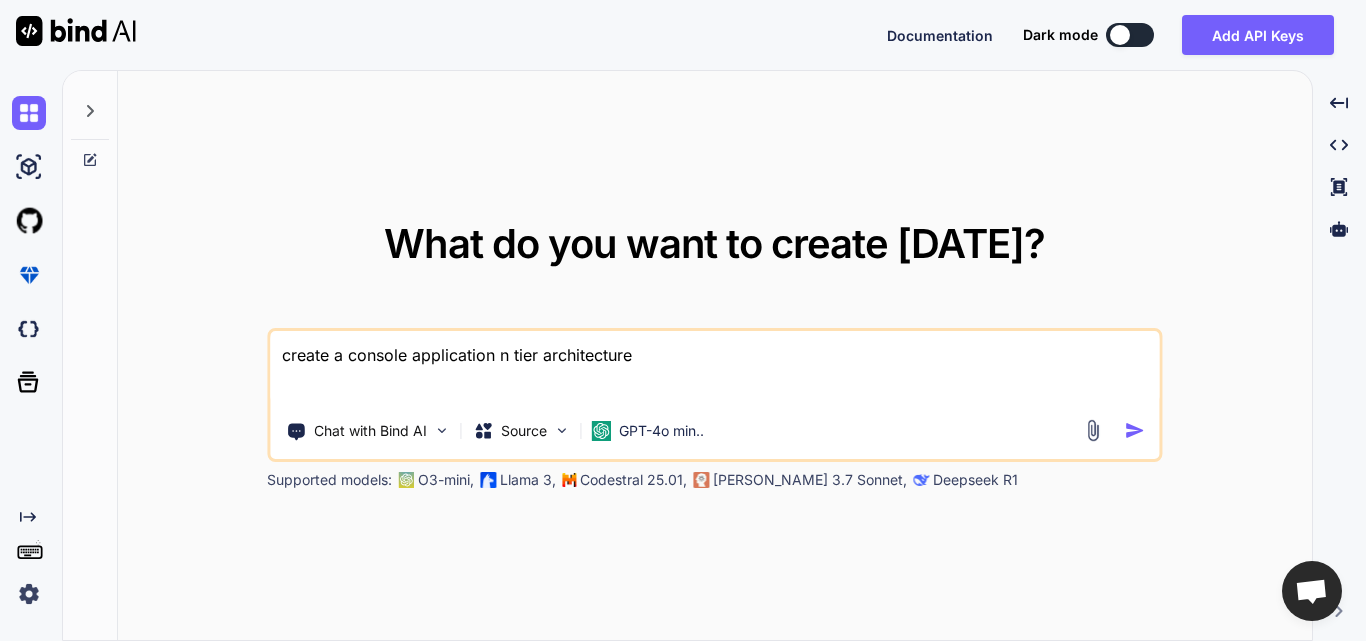type on "create a console application n tier architecture" 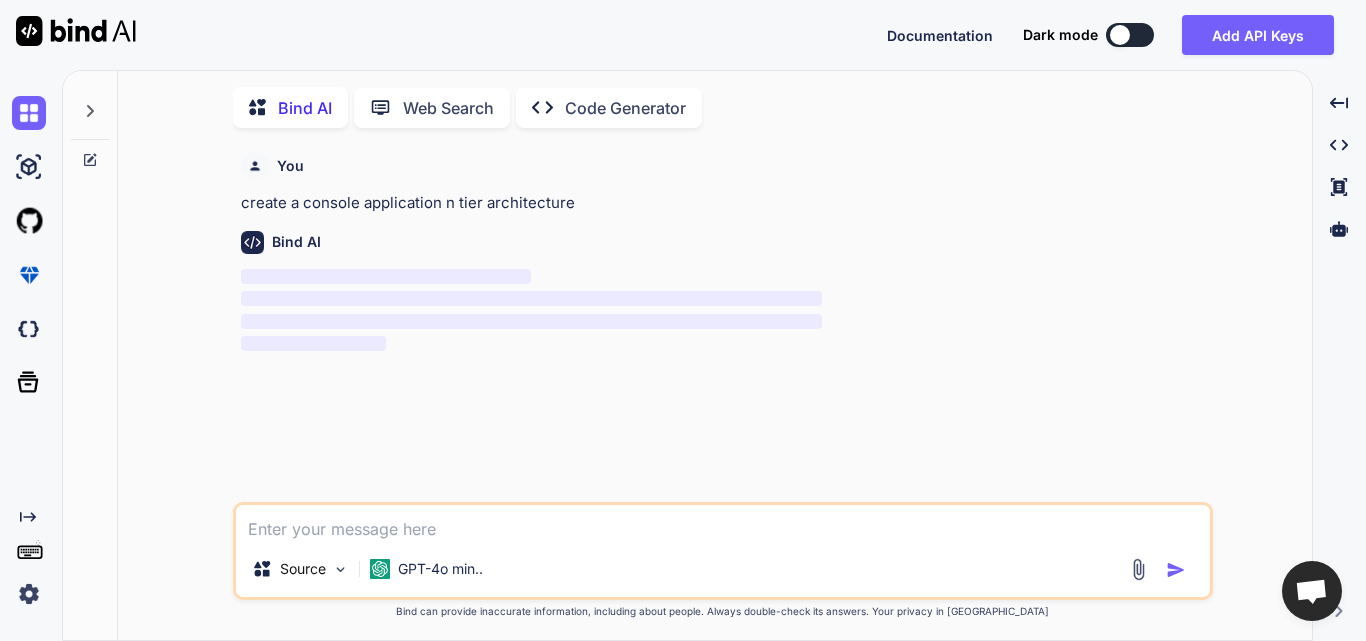 scroll, scrollTop: 8, scrollLeft: 0, axis: vertical 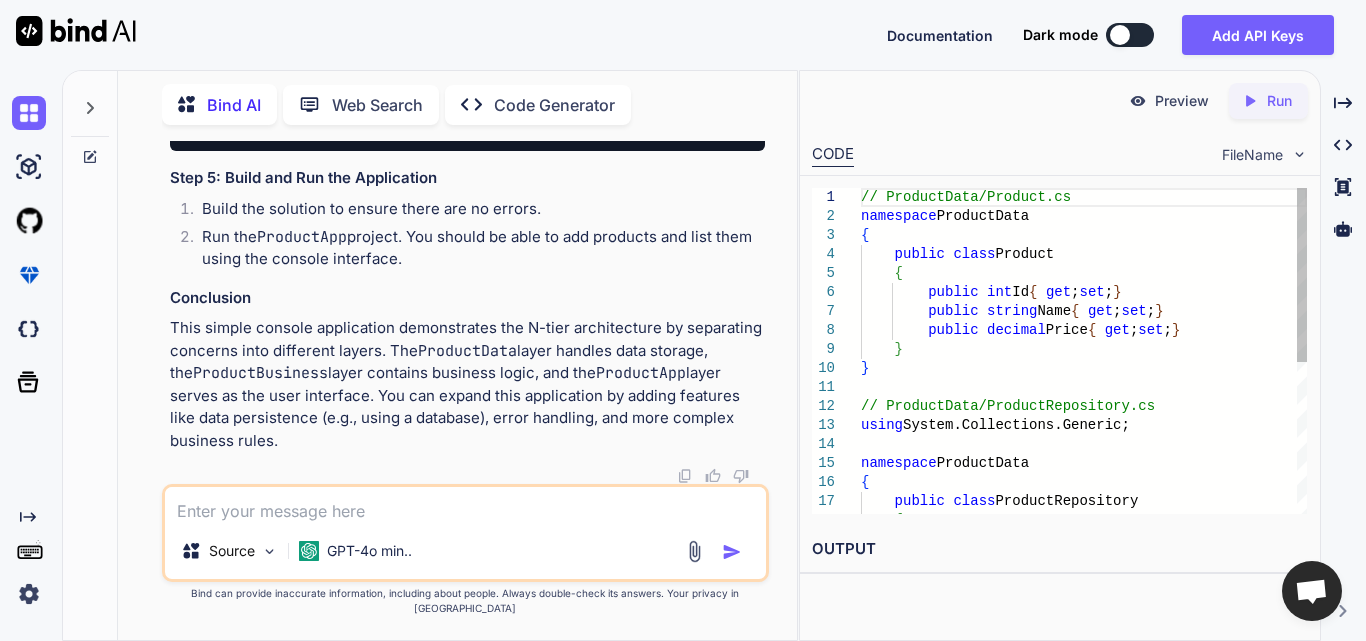 type on "x" 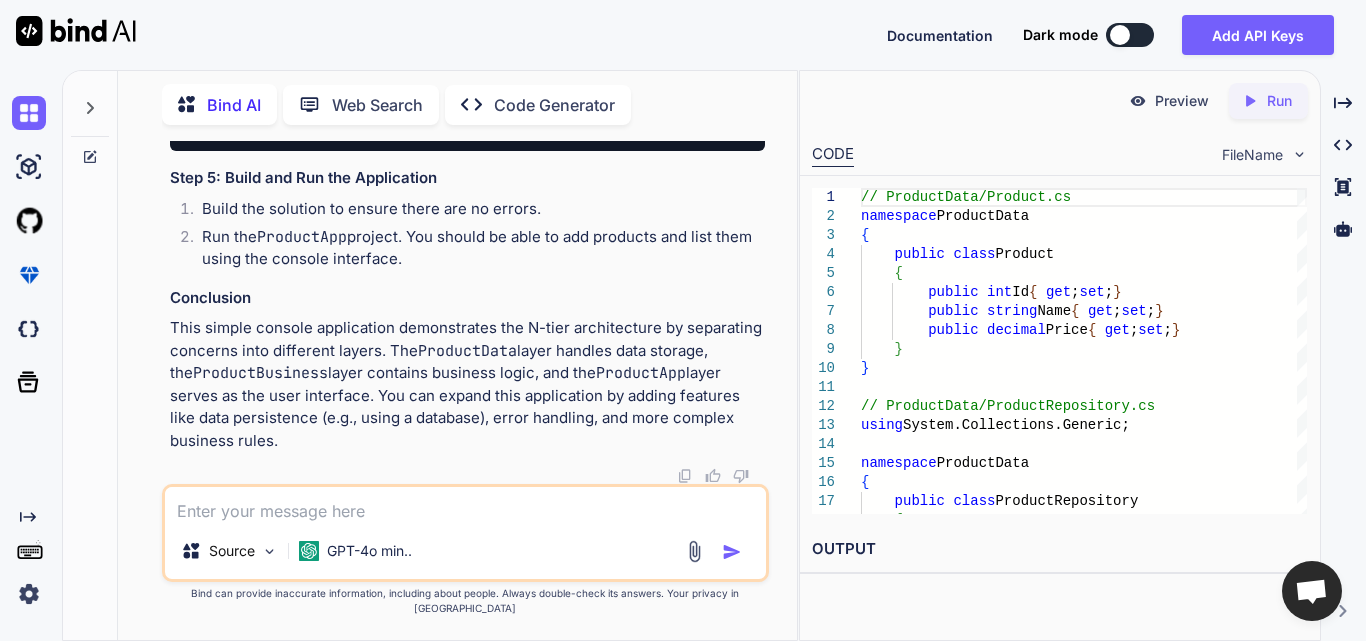 scroll, scrollTop: 2600, scrollLeft: 0, axis: vertical 